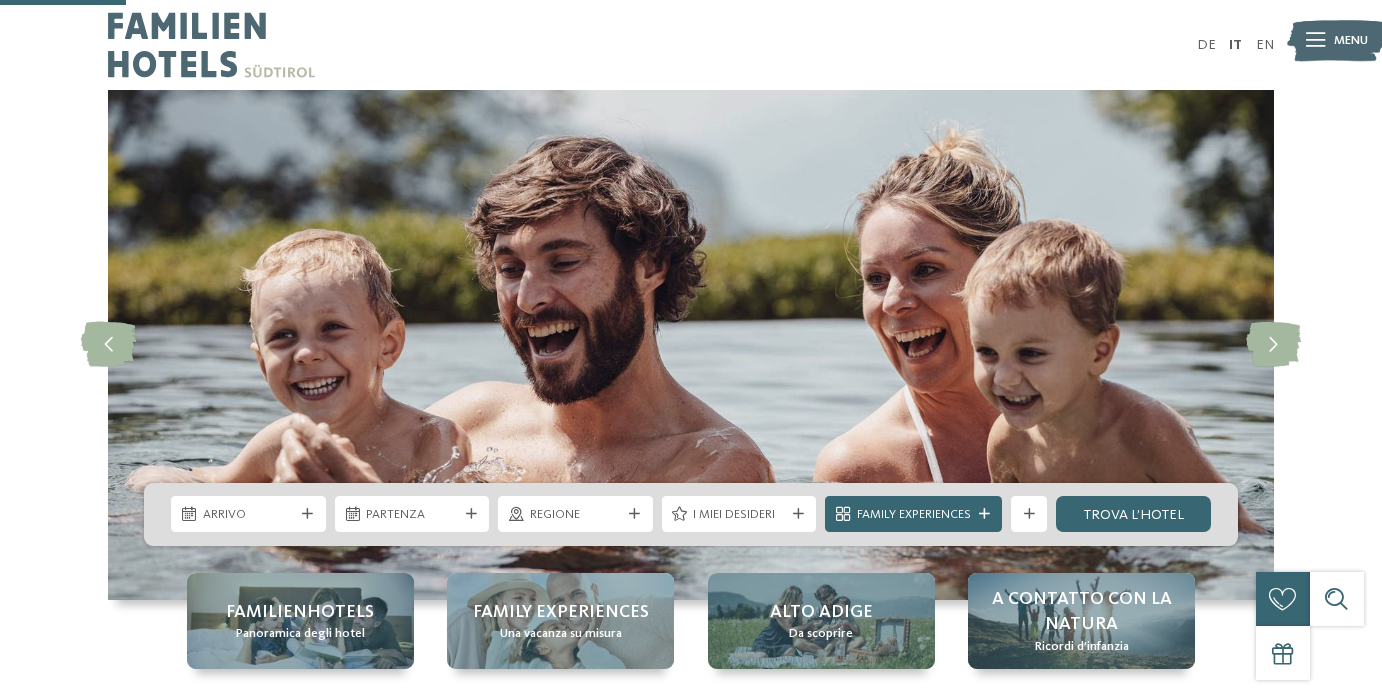 scroll, scrollTop: 308, scrollLeft: 0, axis: vertical 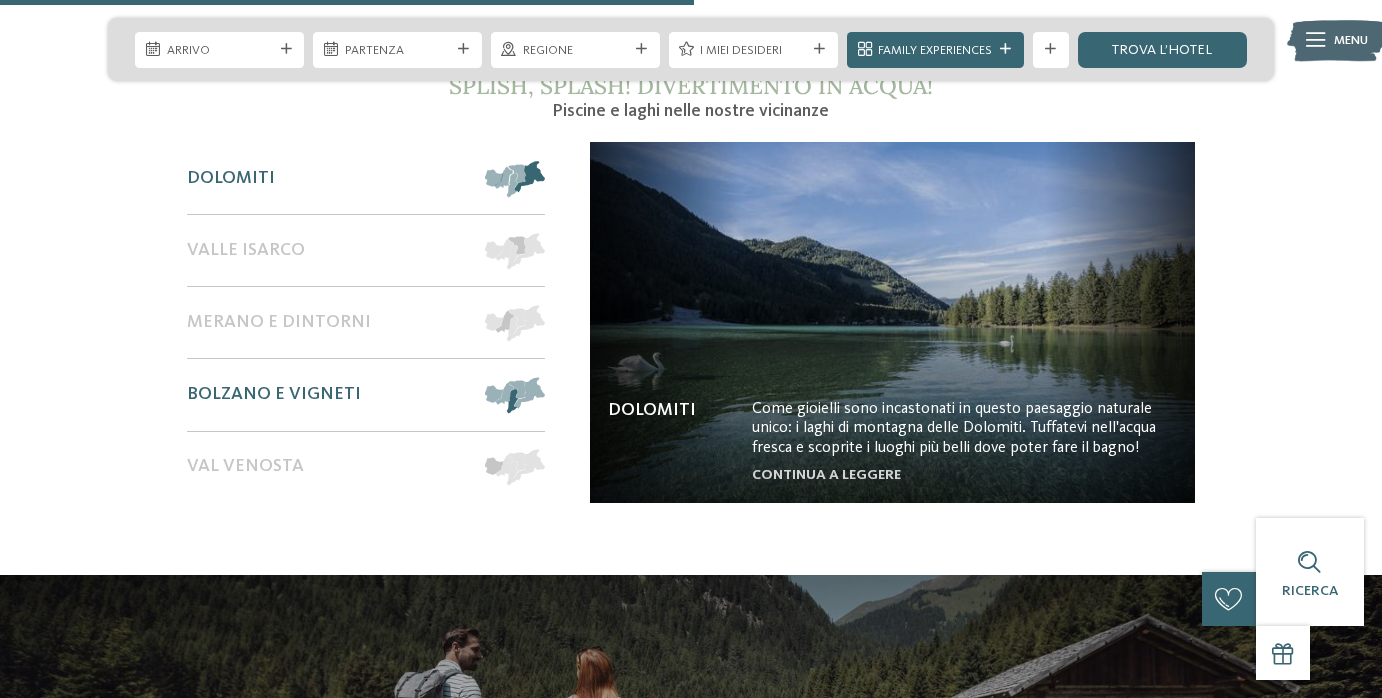 click on "Bolzano e vigneti" at bounding box center [327, 394] 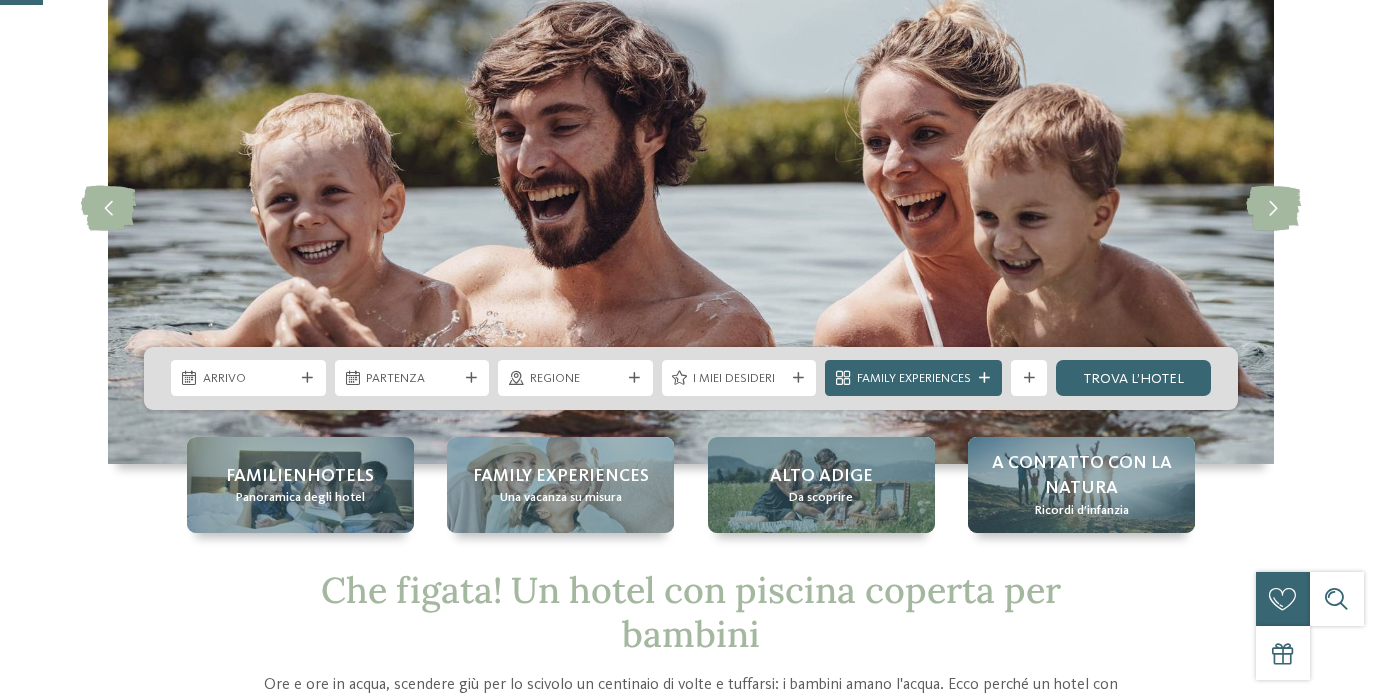 scroll, scrollTop: 144, scrollLeft: 0, axis: vertical 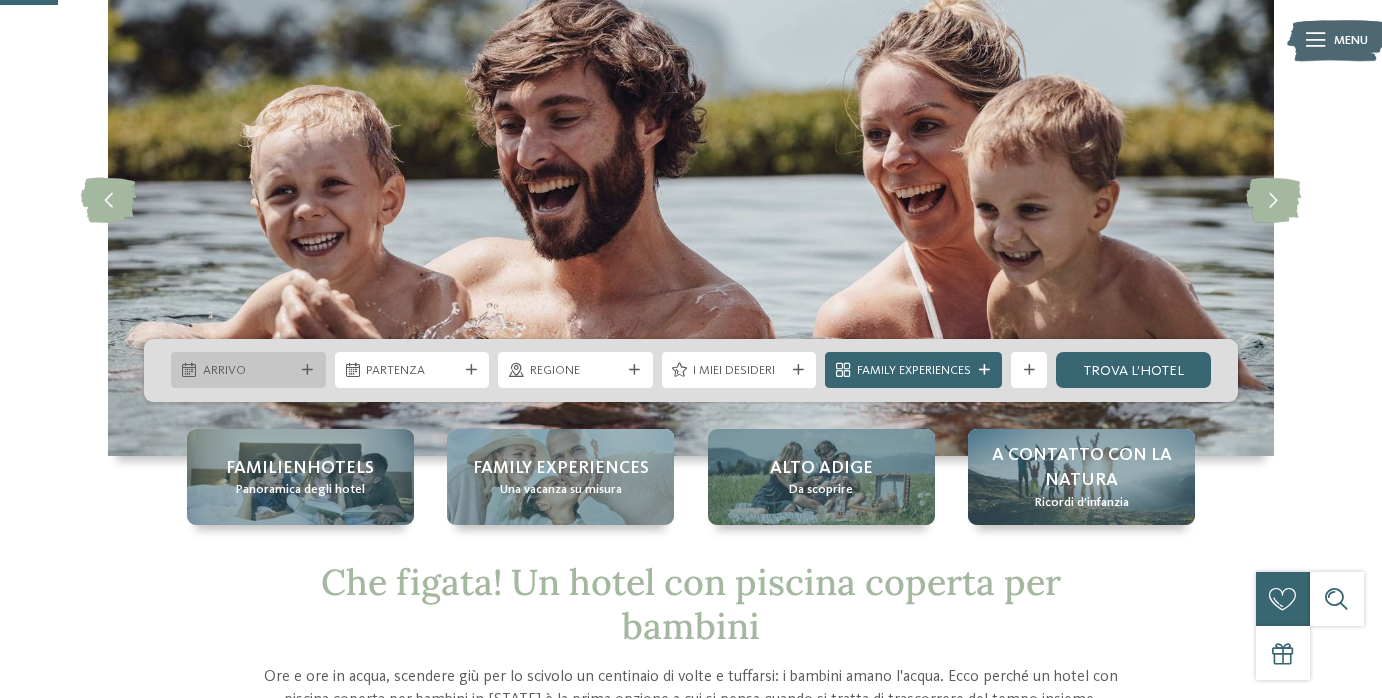 click on "Arrivo" at bounding box center (249, 371) 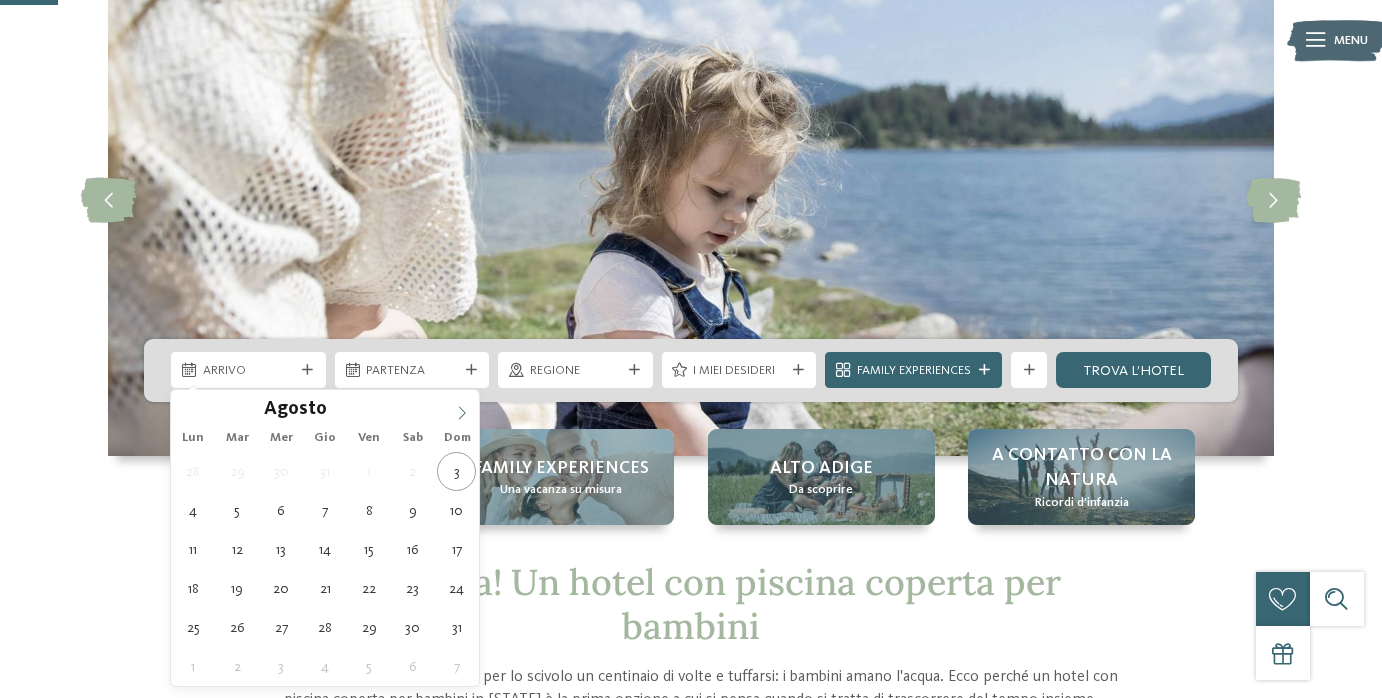 click at bounding box center [462, 407] 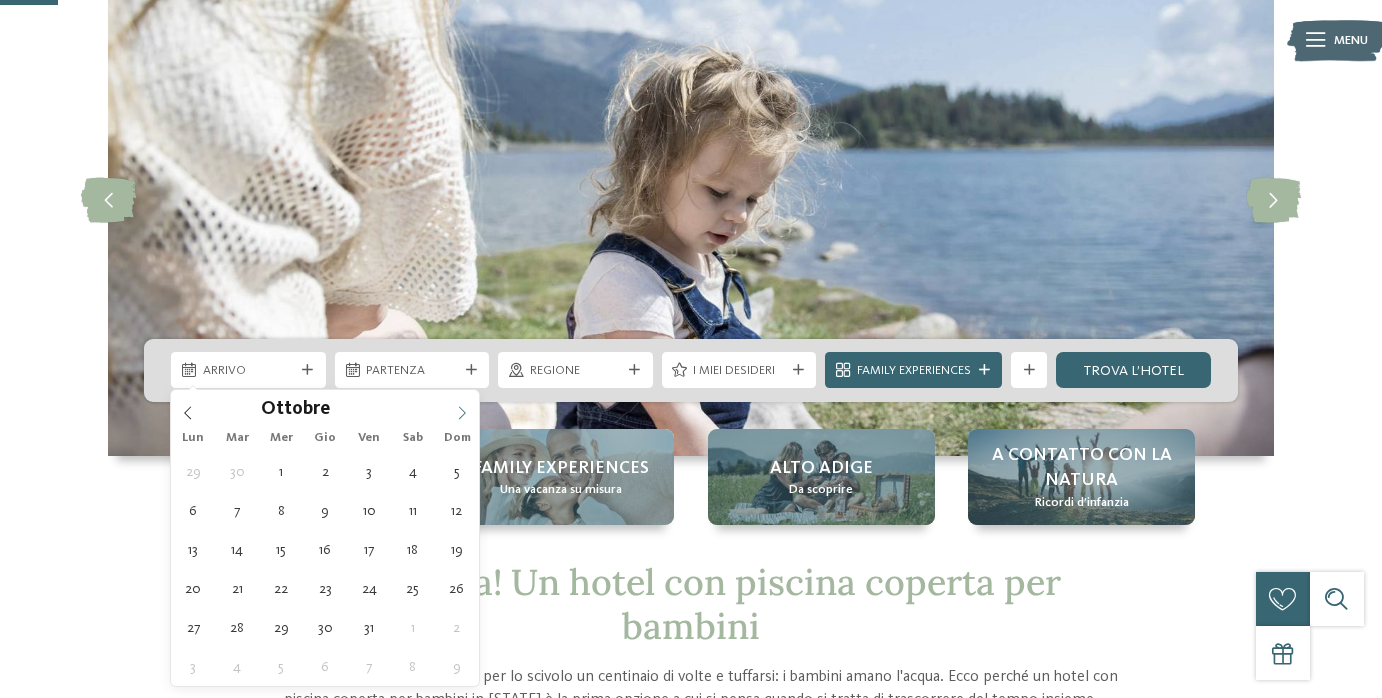click at bounding box center (462, 407) 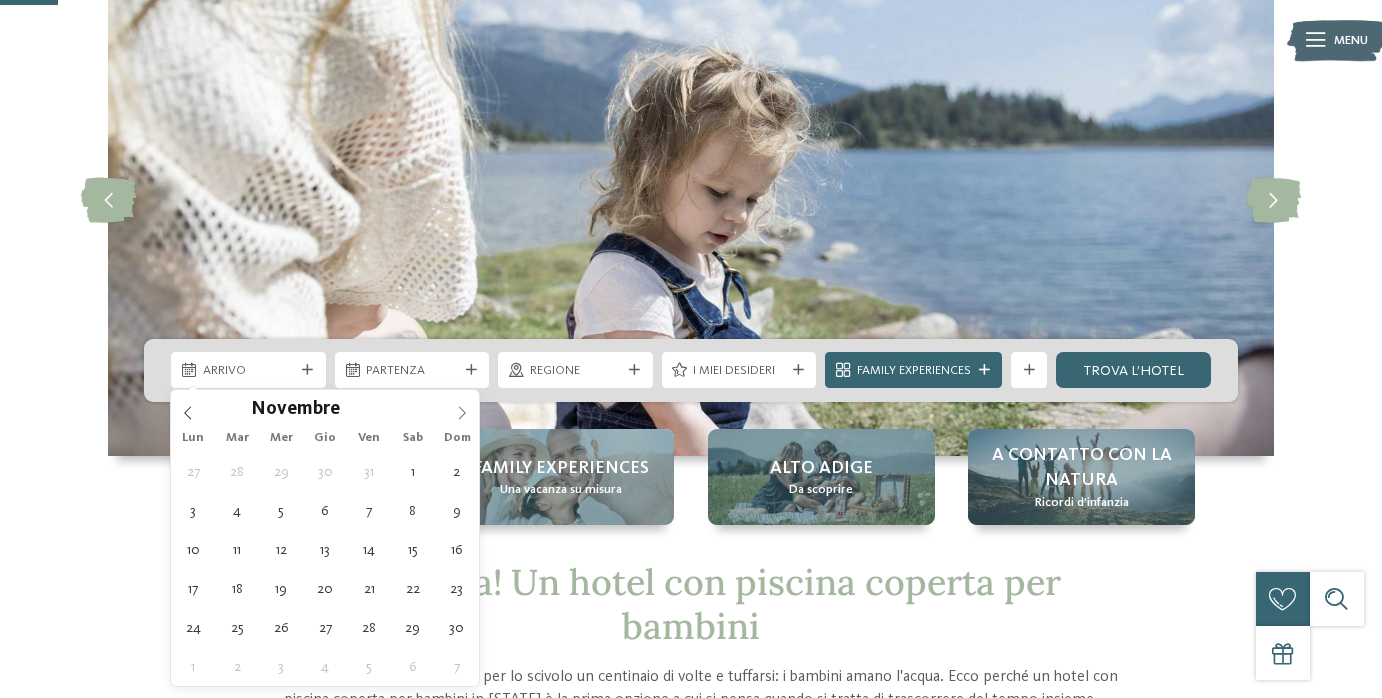 click at bounding box center [462, 407] 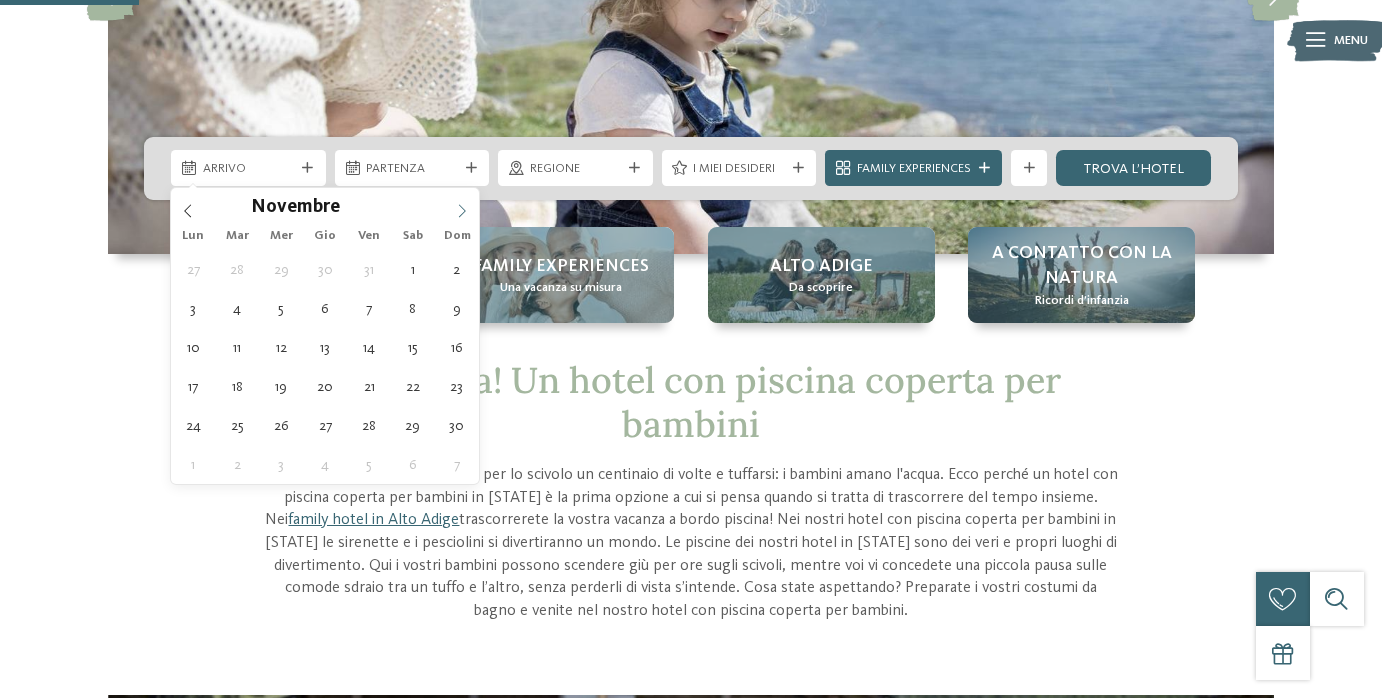 scroll, scrollTop: 430, scrollLeft: 0, axis: vertical 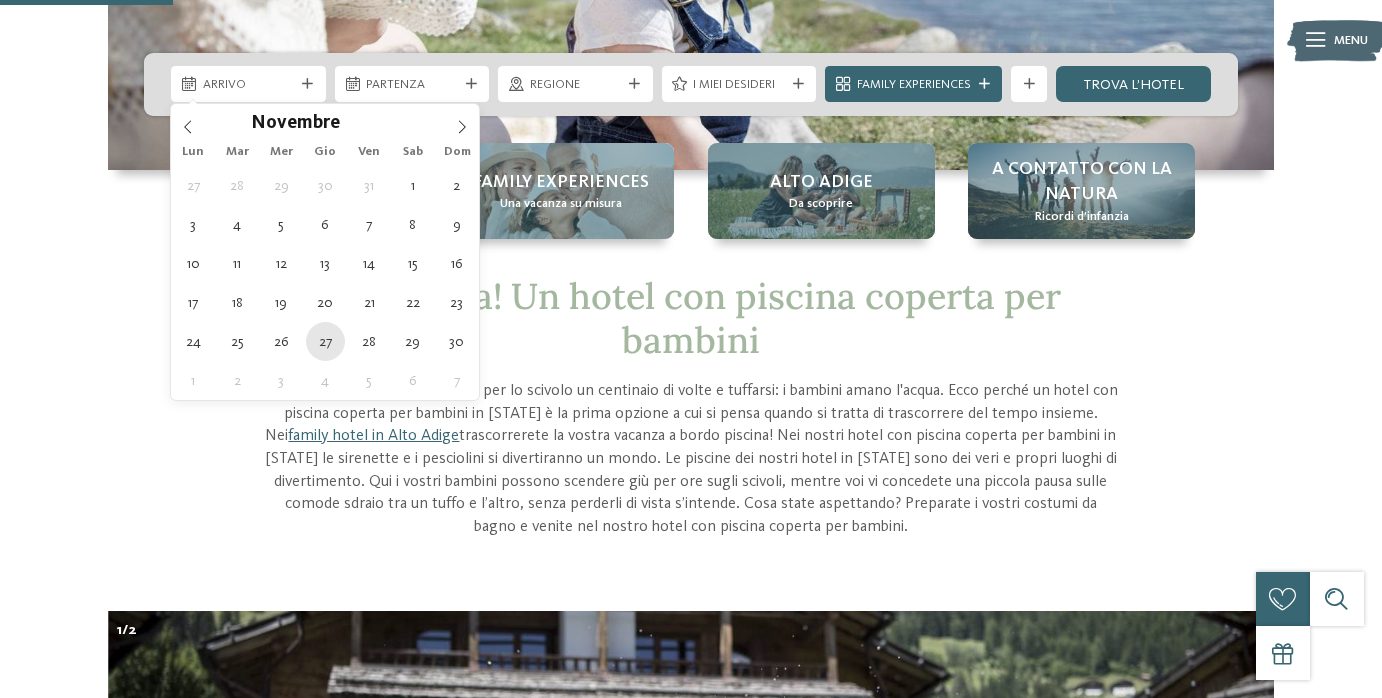 type on "[DD].[MM].[YYYY]" 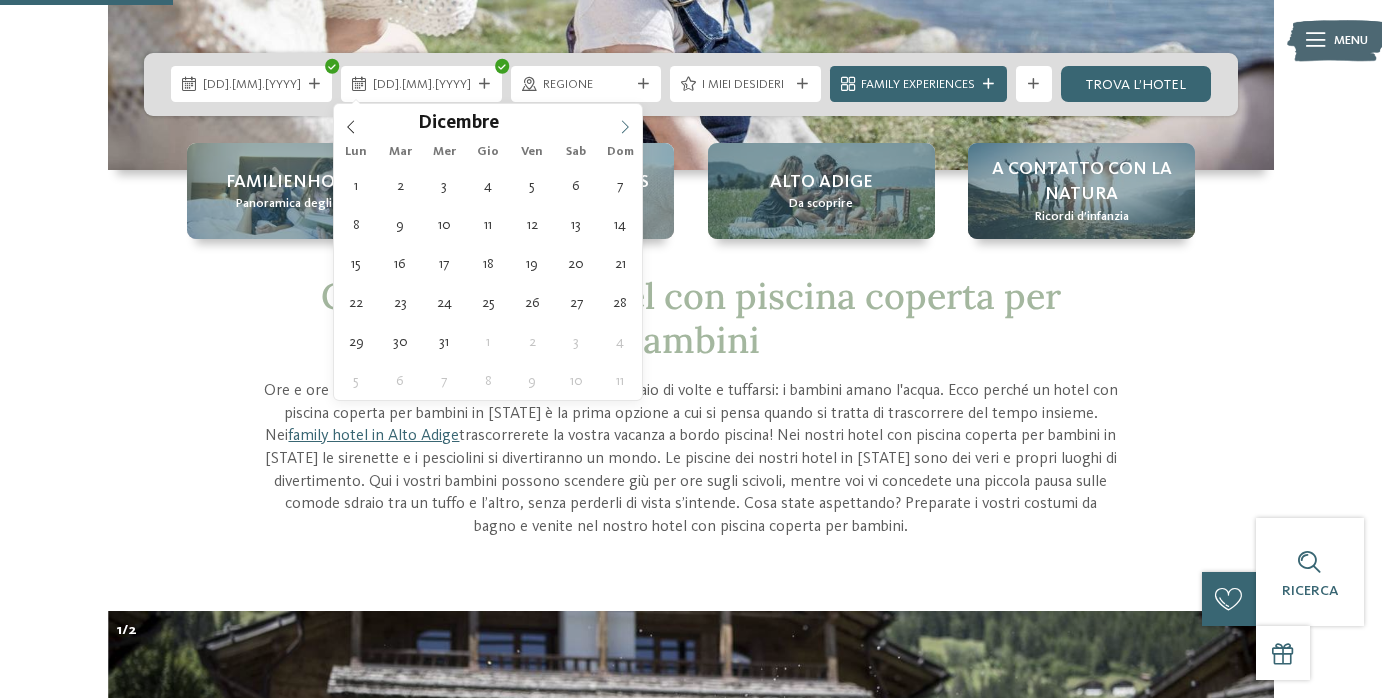 click 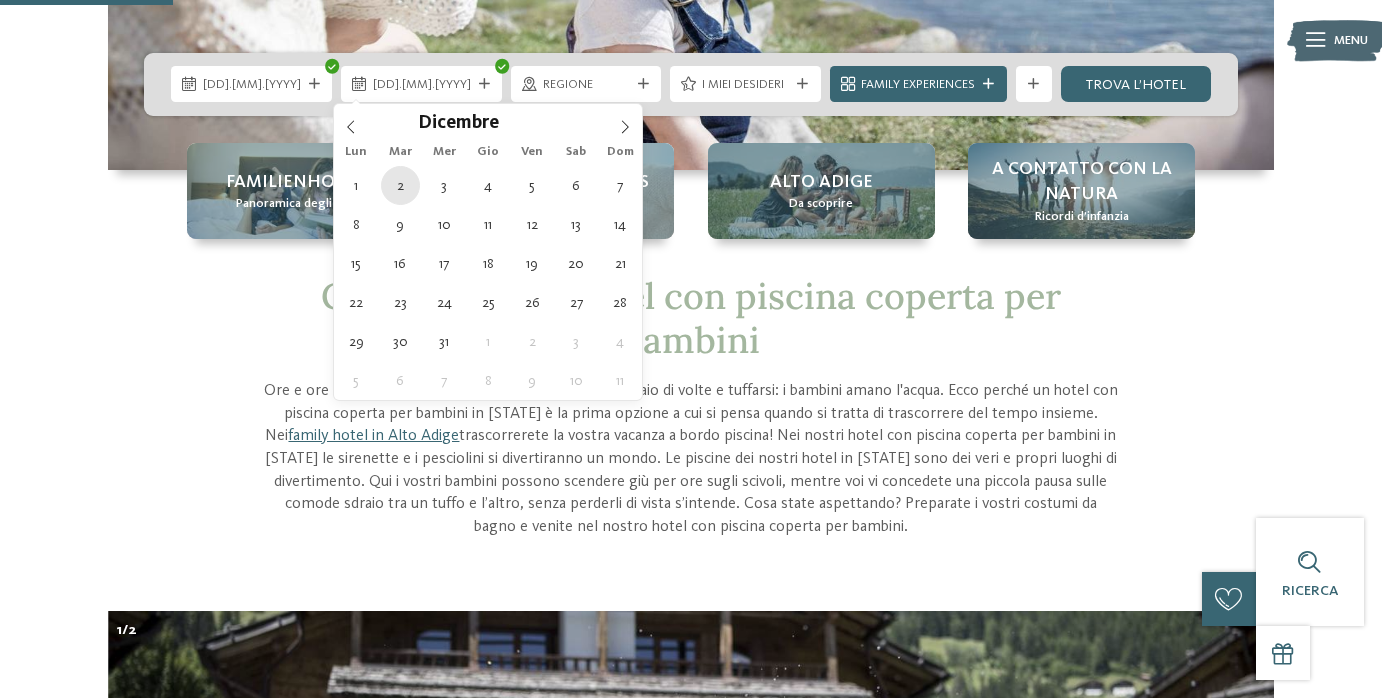 type on "[DD].[MM].[YYYY]" 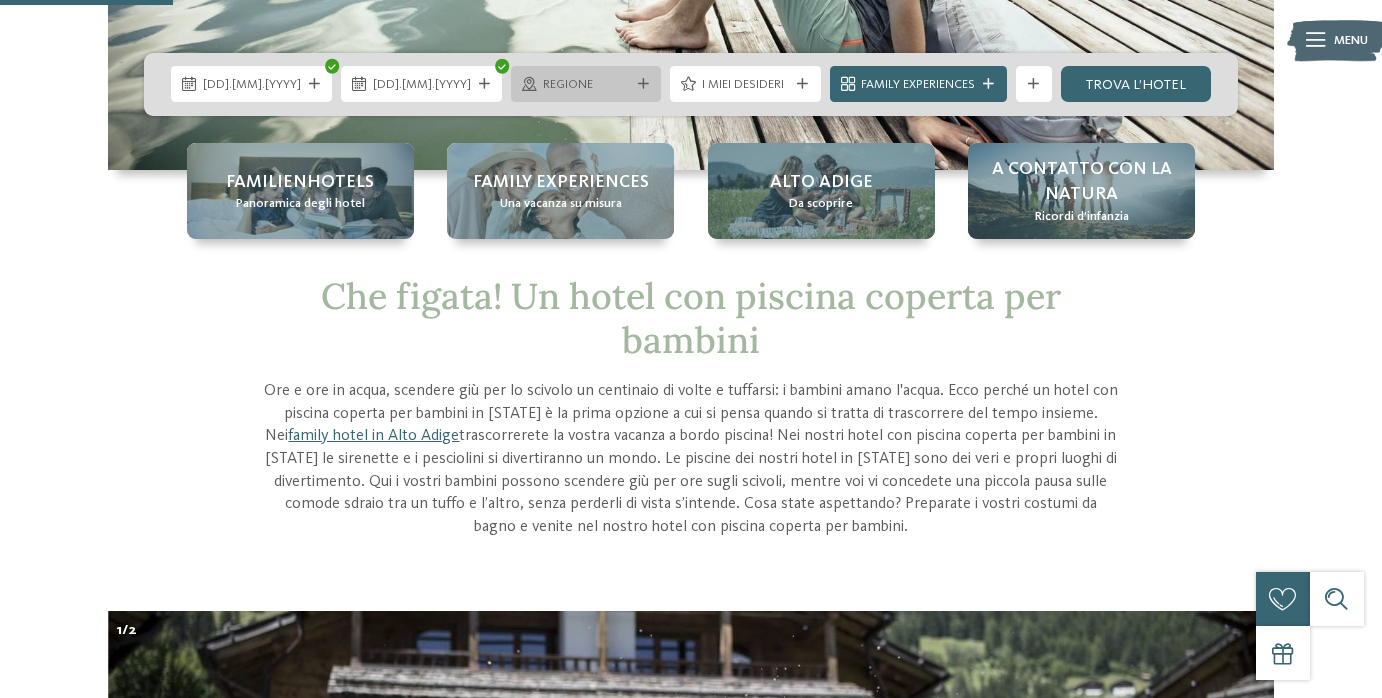 click on "Regione" at bounding box center (586, 85) 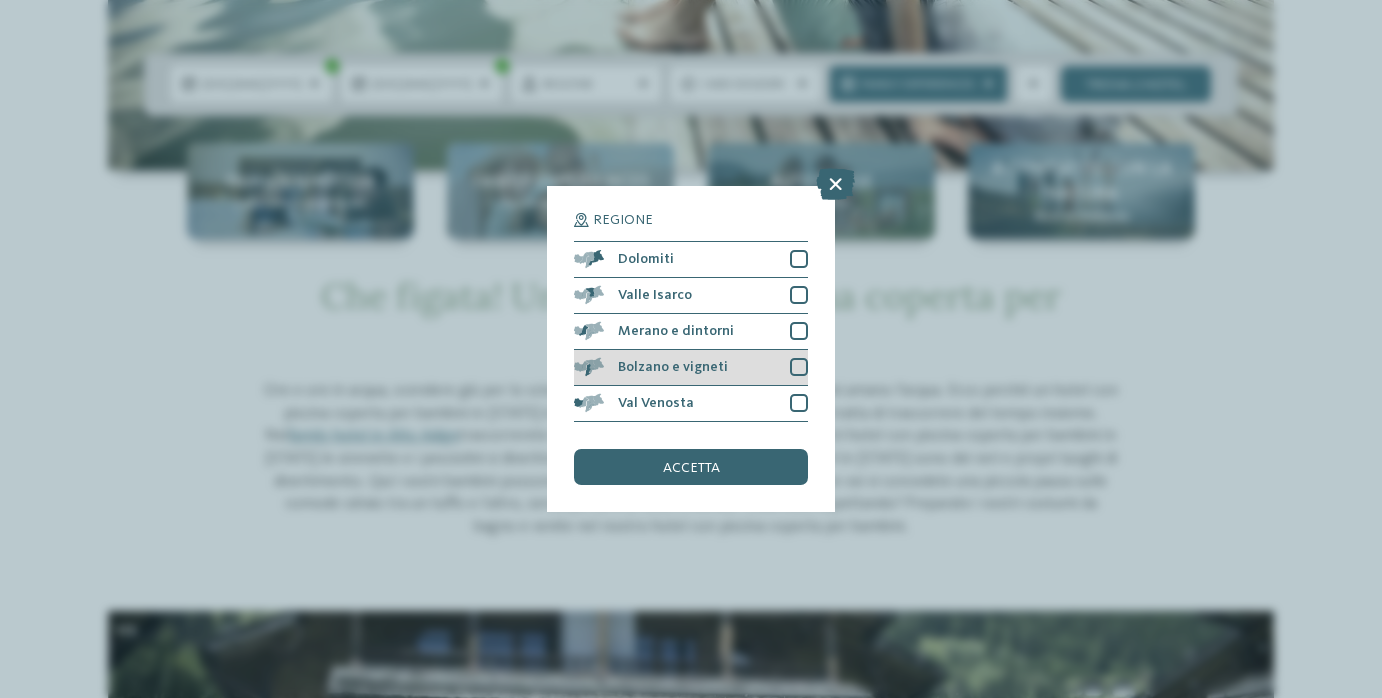 click at bounding box center [799, 367] 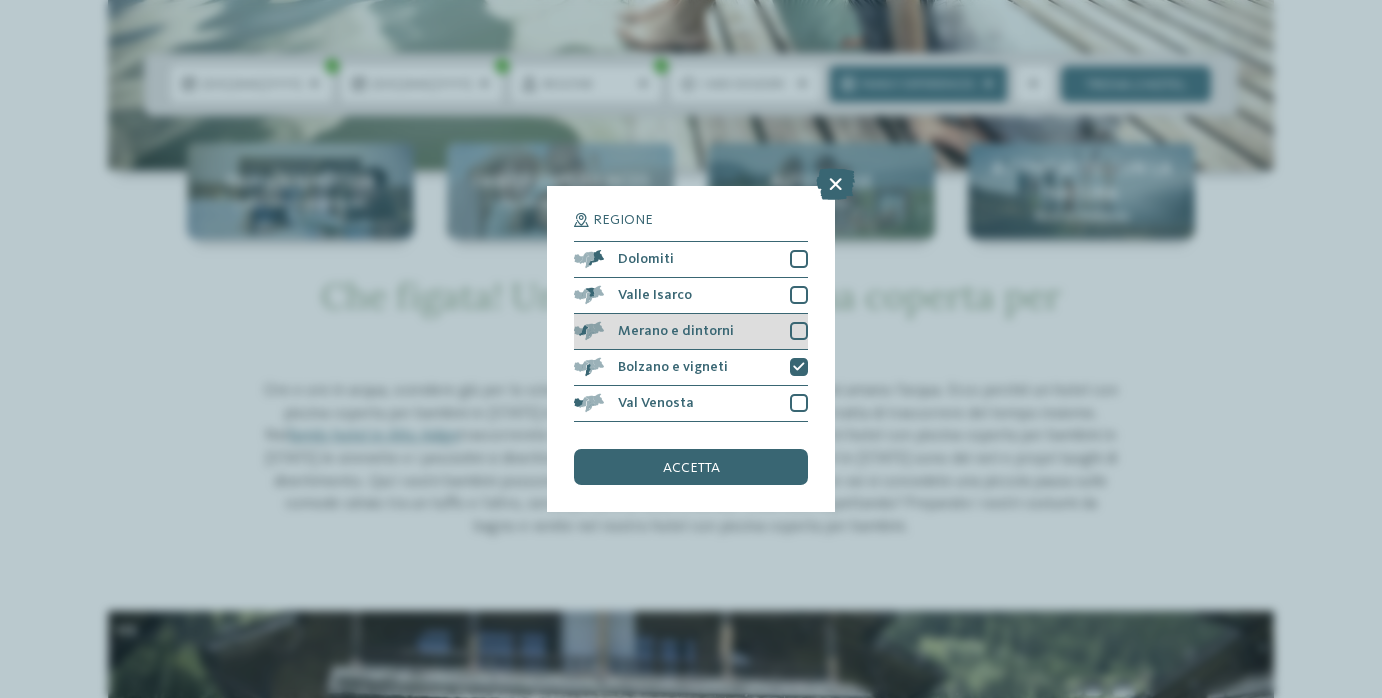 click at bounding box center [799, 331] 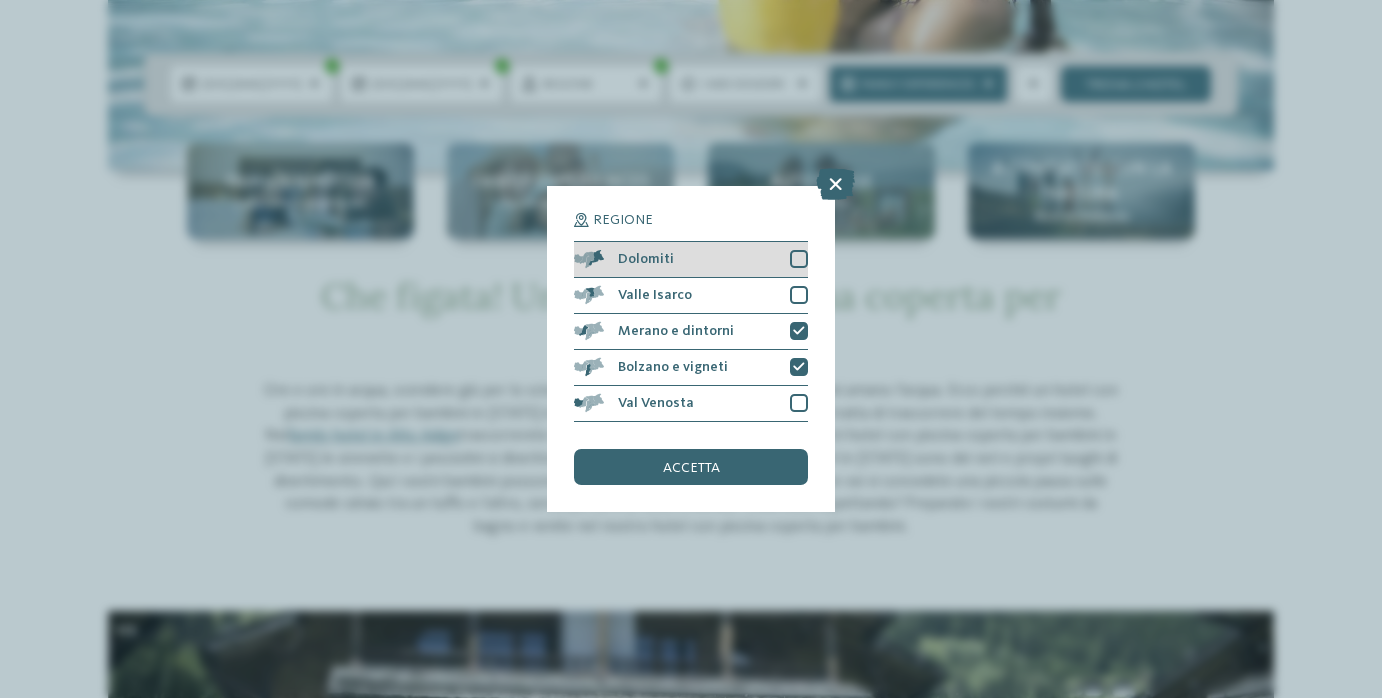 click at bounding box center [799, 259] 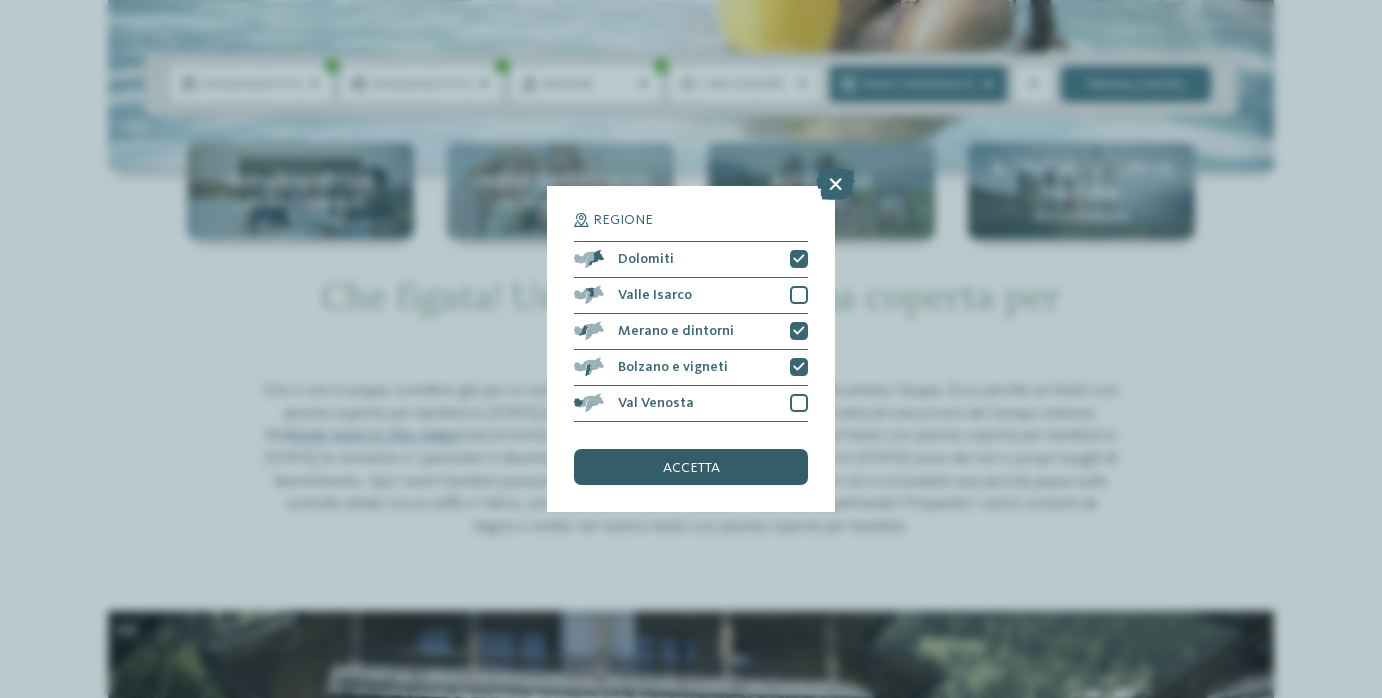click on "accetta" at bounding box center [691, 468] 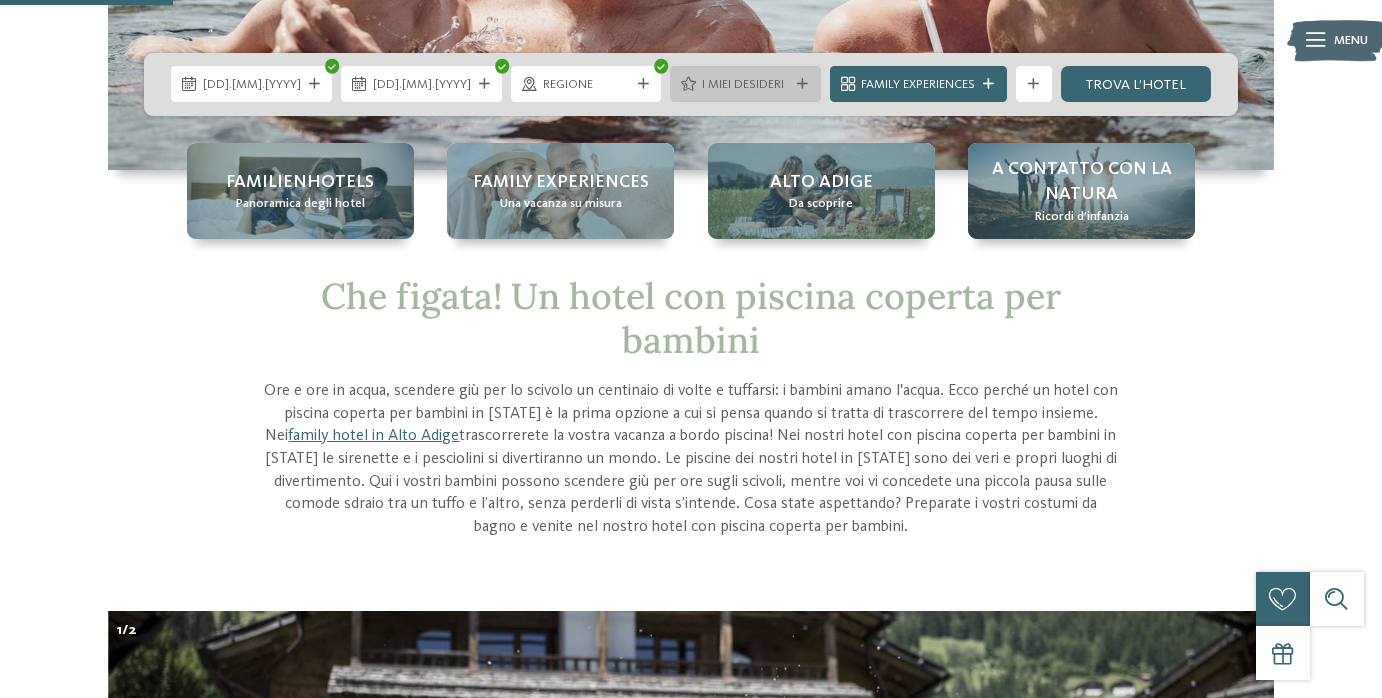 click on "I miei desideri" at bounding box center (745, 85) 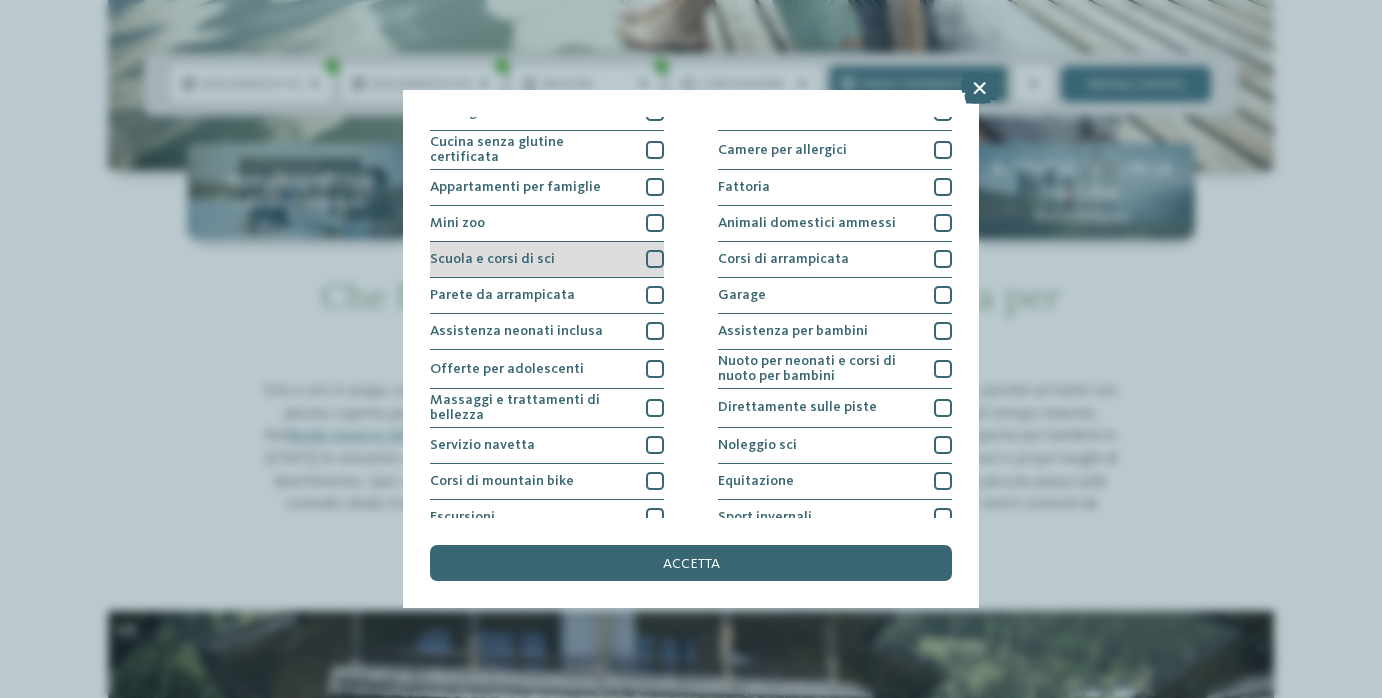 scroll, scrollTop: 165, scrollLeft: 0, axis: vertical 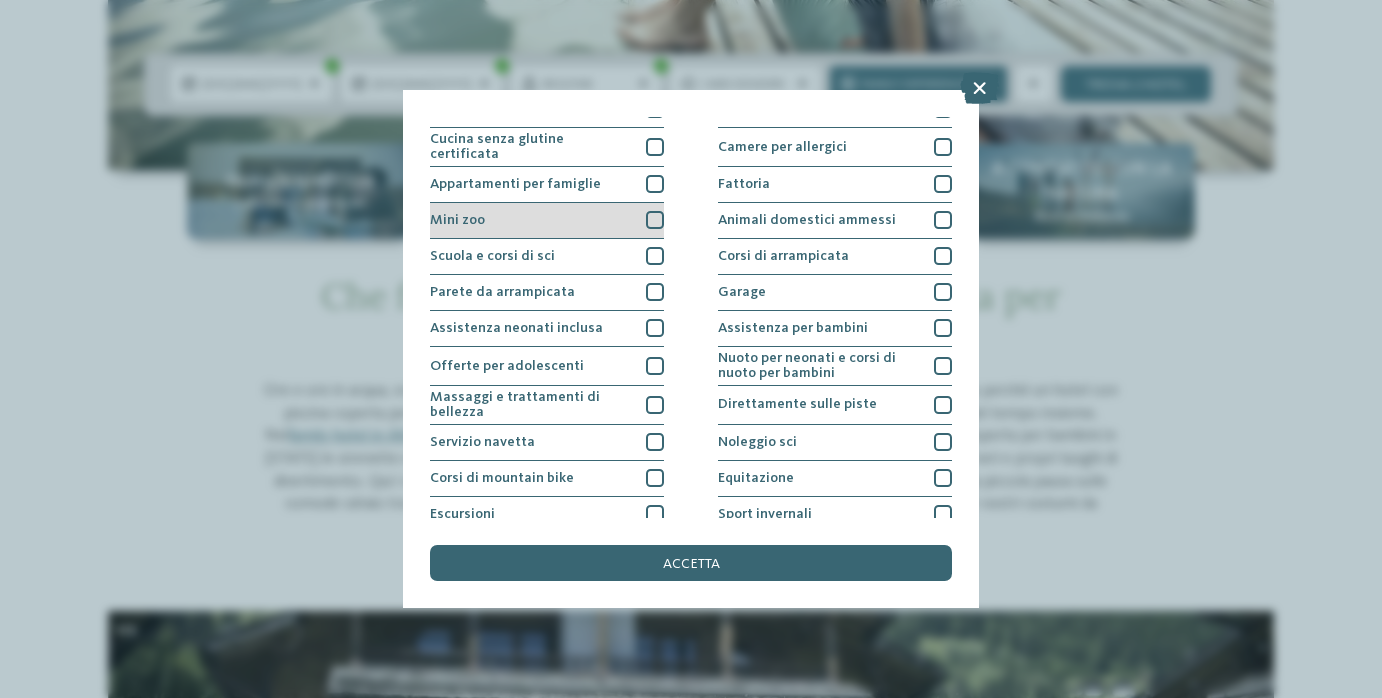 click at bounding box center [655, 220] 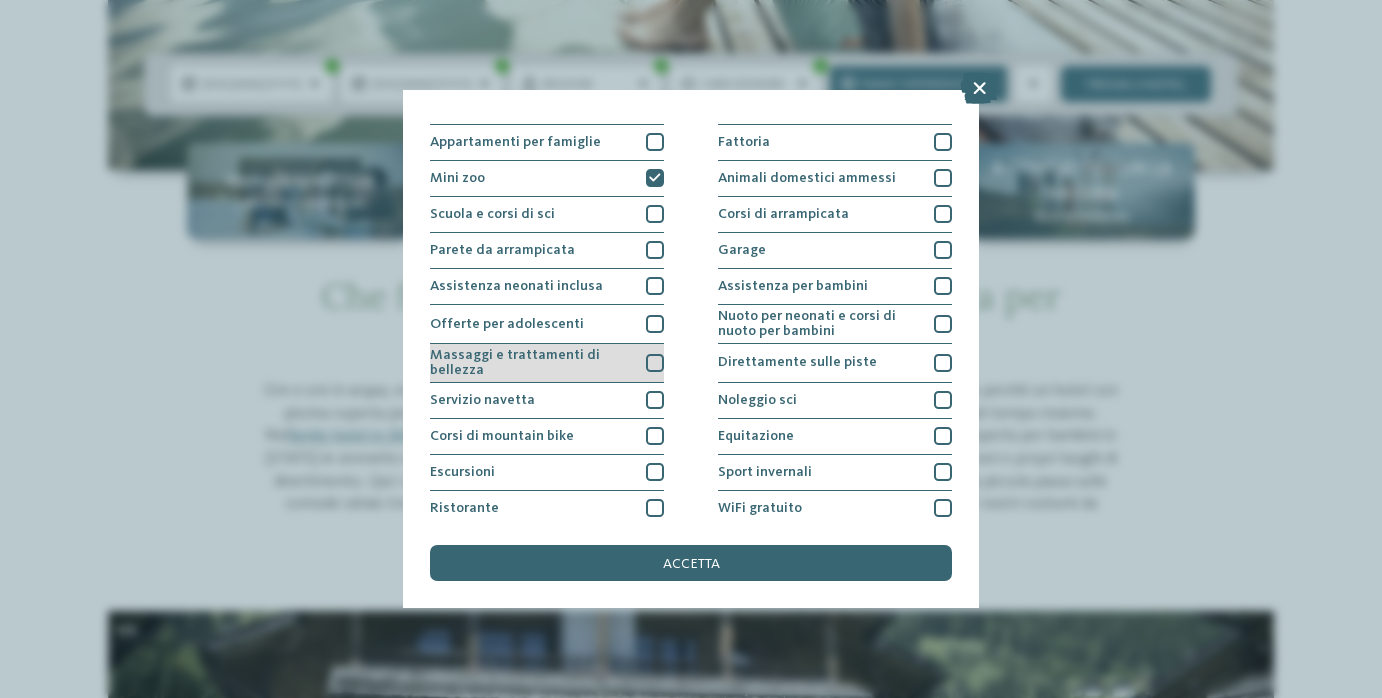 scroll, scrollTop: 208, scrollLeft: 0, axis: vertical 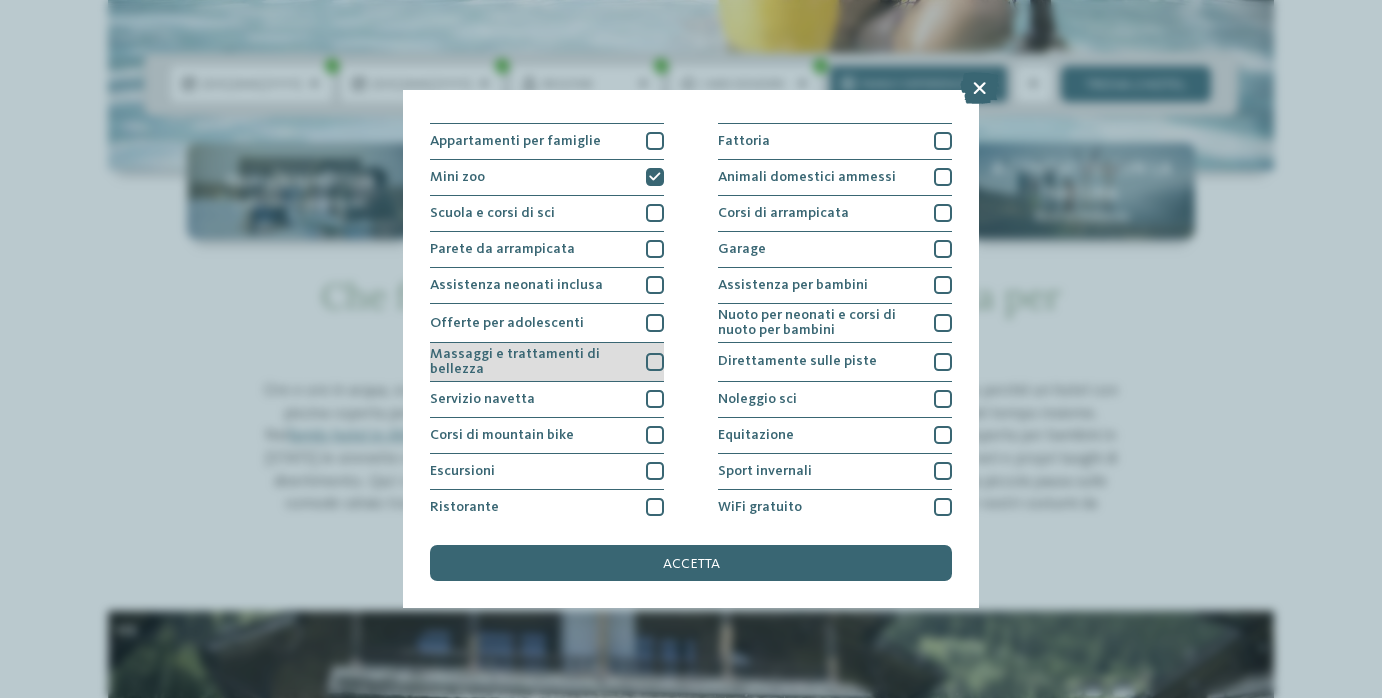 click at bounding box center (655, 362) 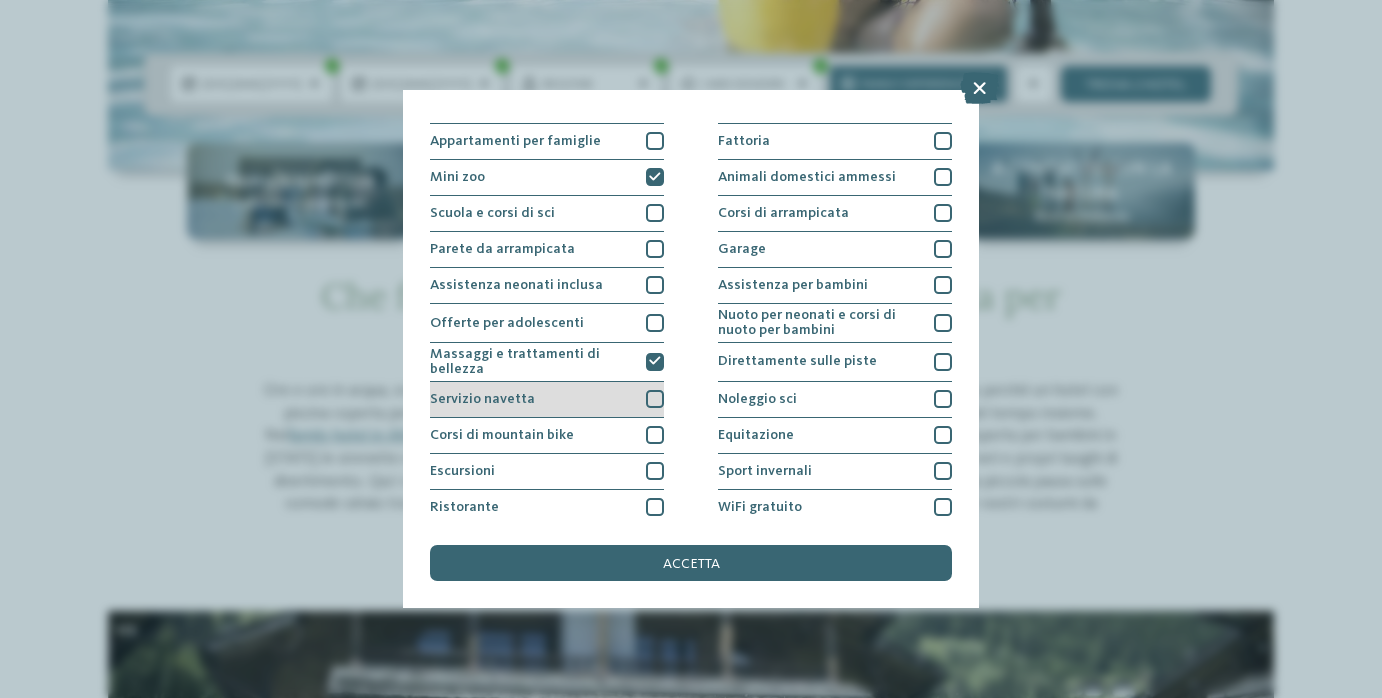 click at bounding box center [655, 399] 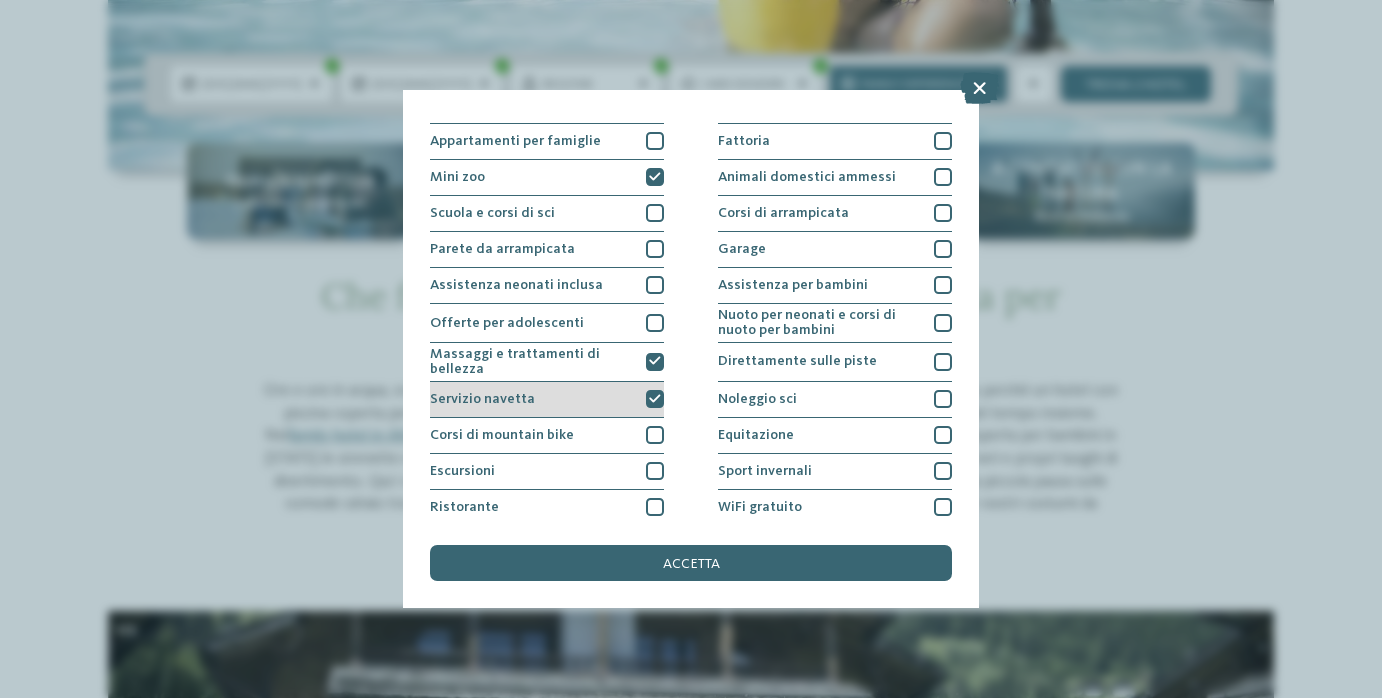 scroll, scrollTop: 249, scrollLeft: 0, axis: vertical 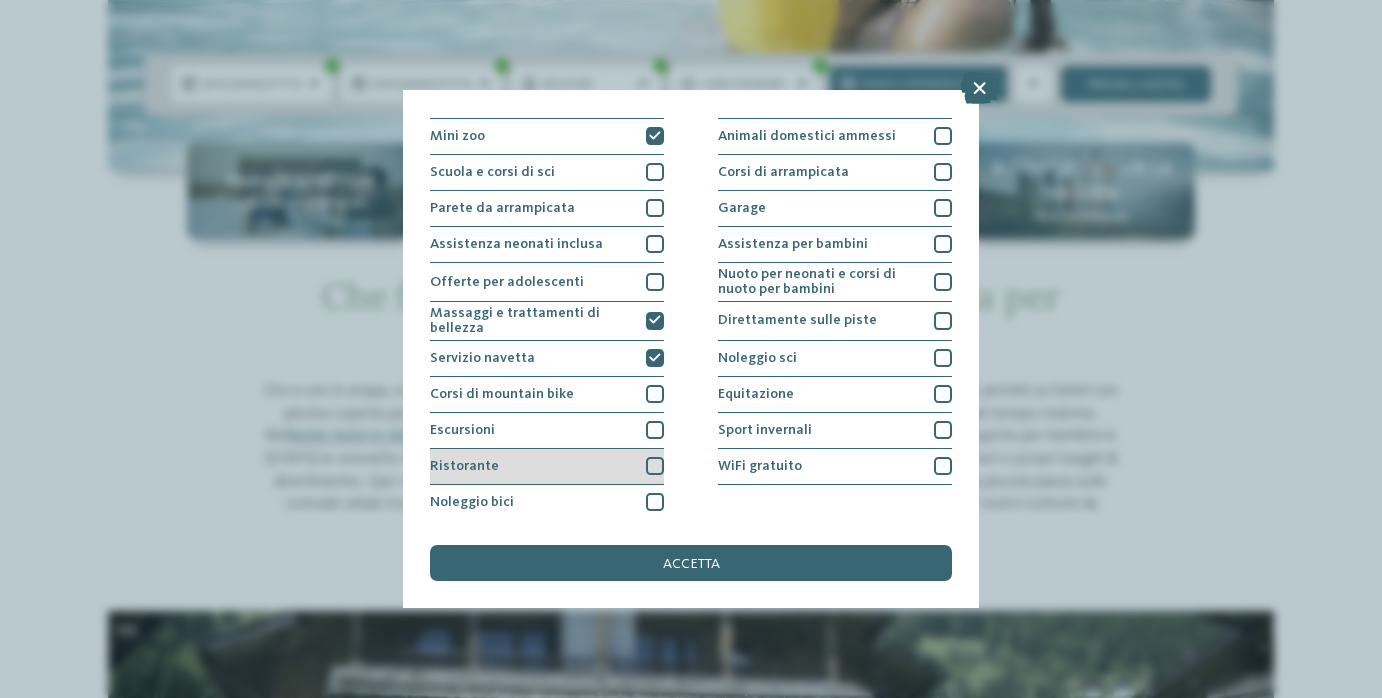 click at bounding box center [655, 466] 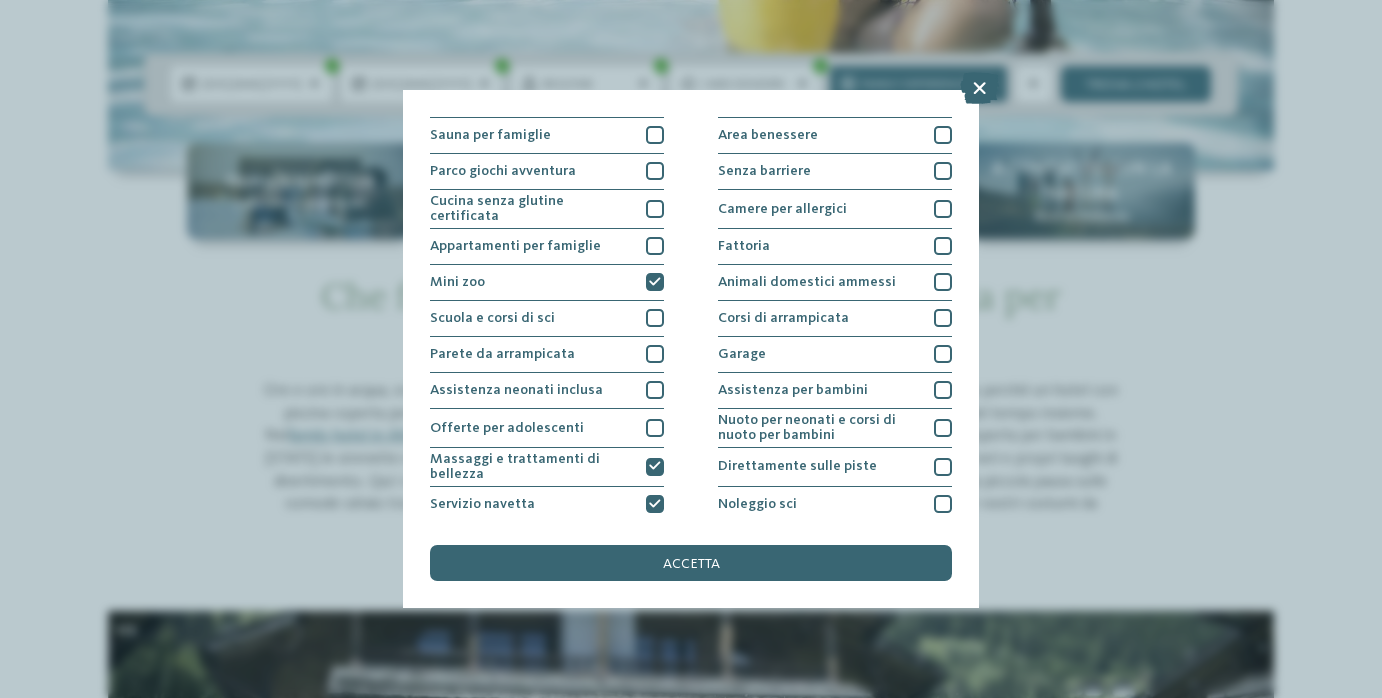 scroll, scrollTop: 0, scrollLeft: 0, axis: both 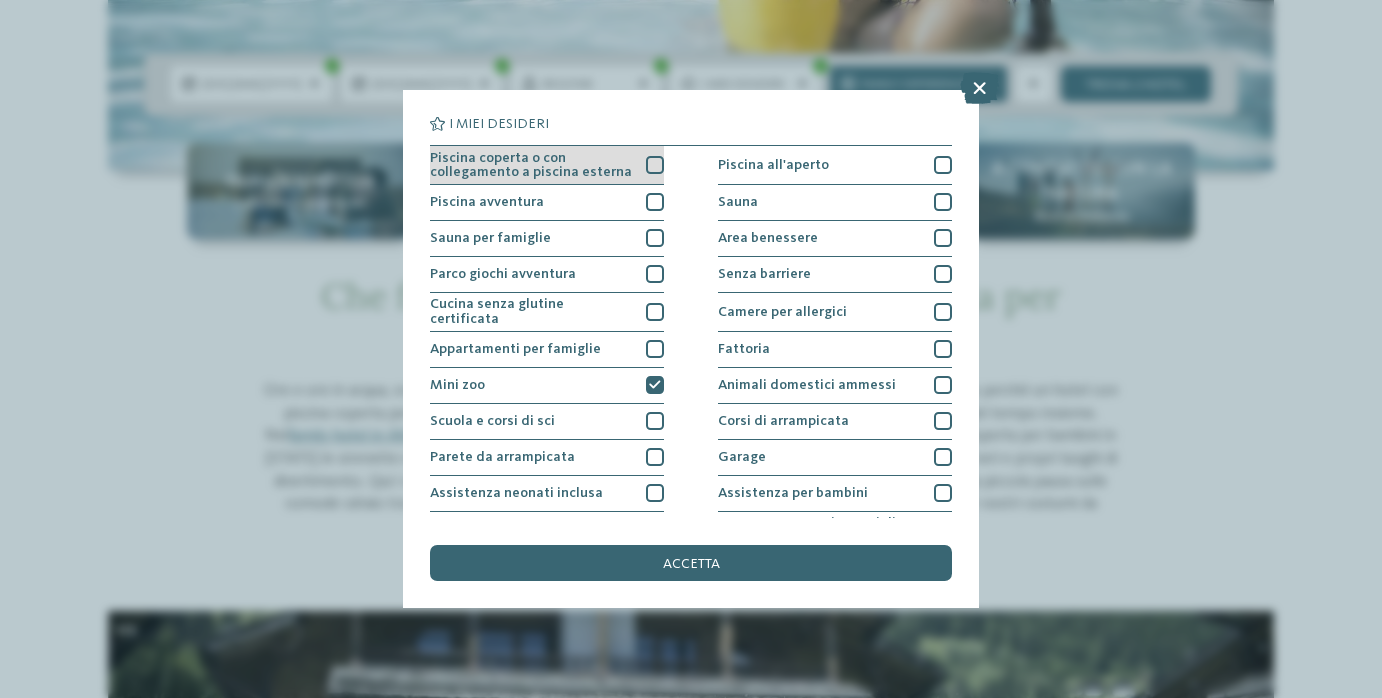 click at bounding box center (655, 165) 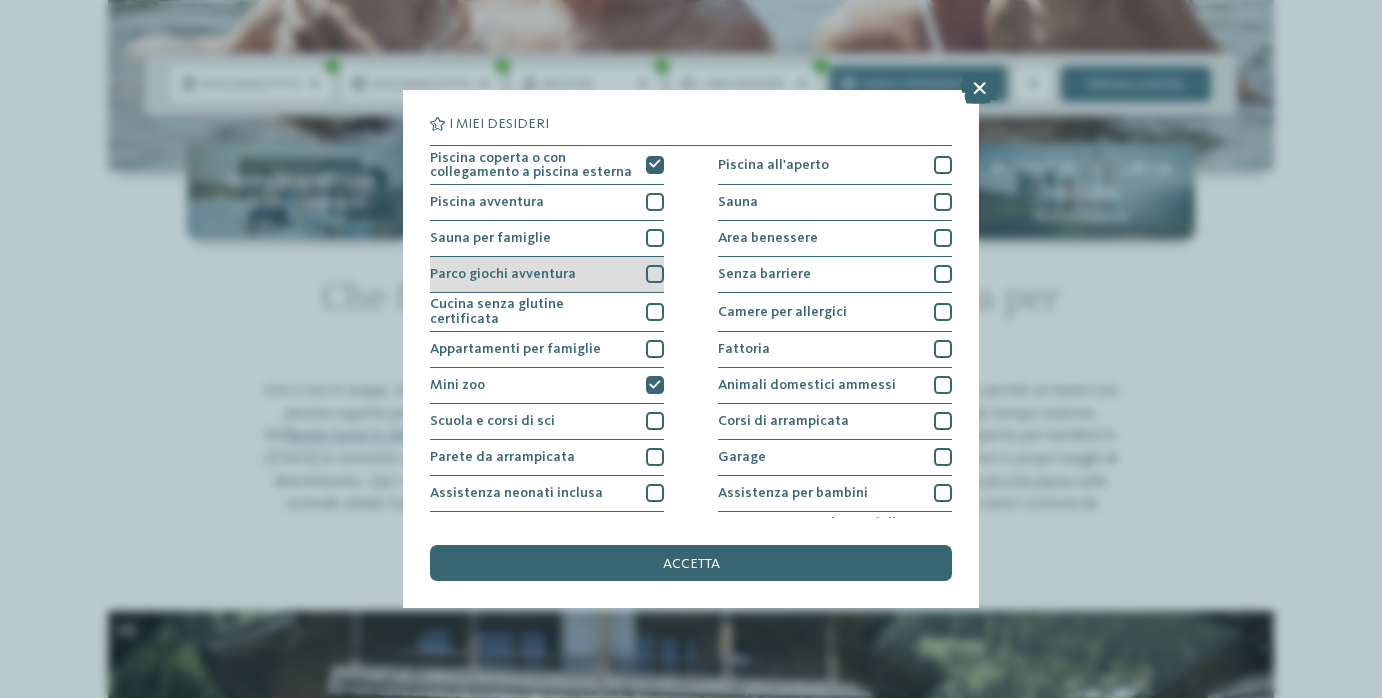 click on "Parco giochi avventura" at bounding box center (547, 275) 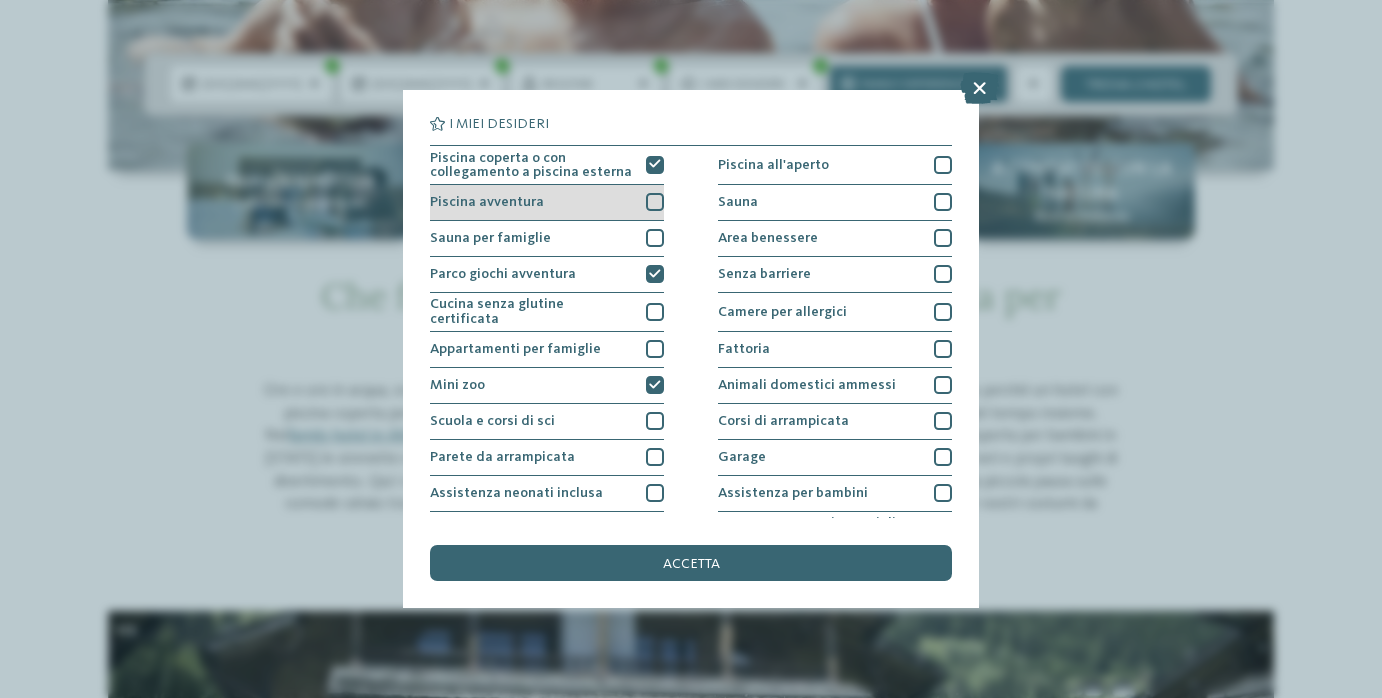 click at bounding box center (655, 202) 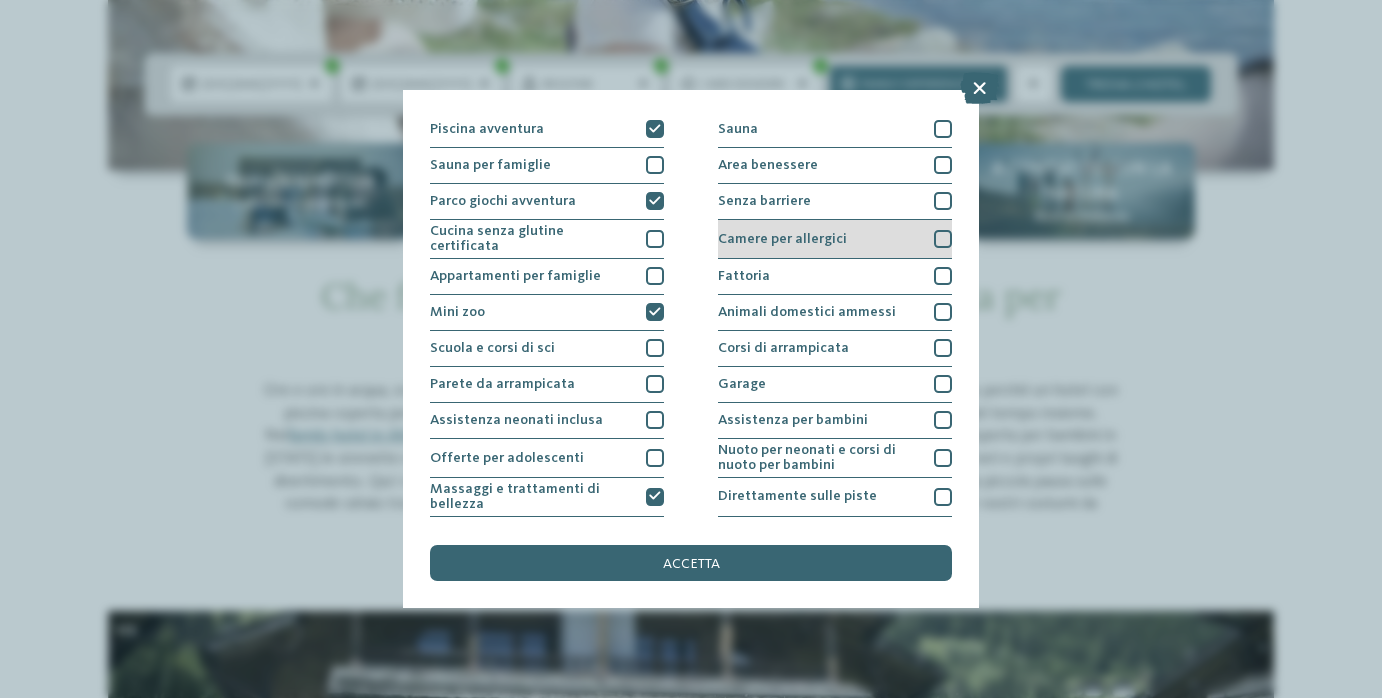scroll, scrollTop: 76, scrollLeft: 0, axis: vertical 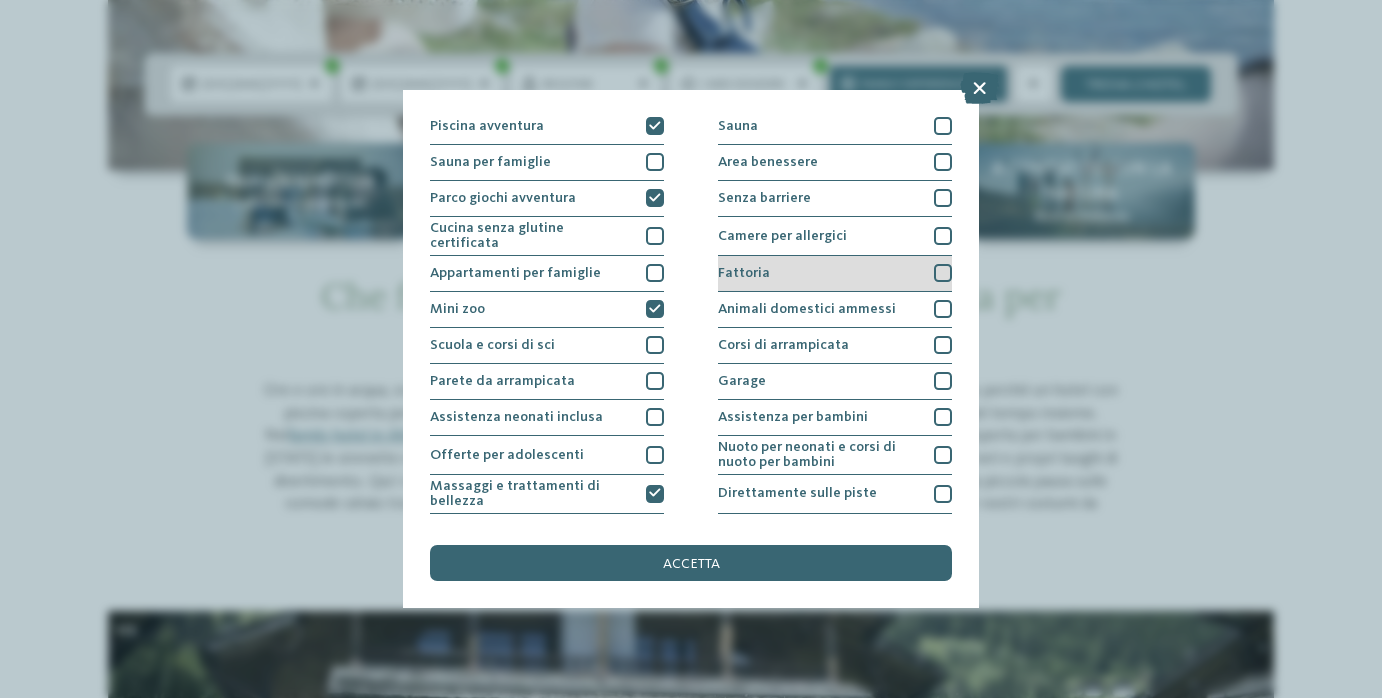 click at bounding box center (943, 273) 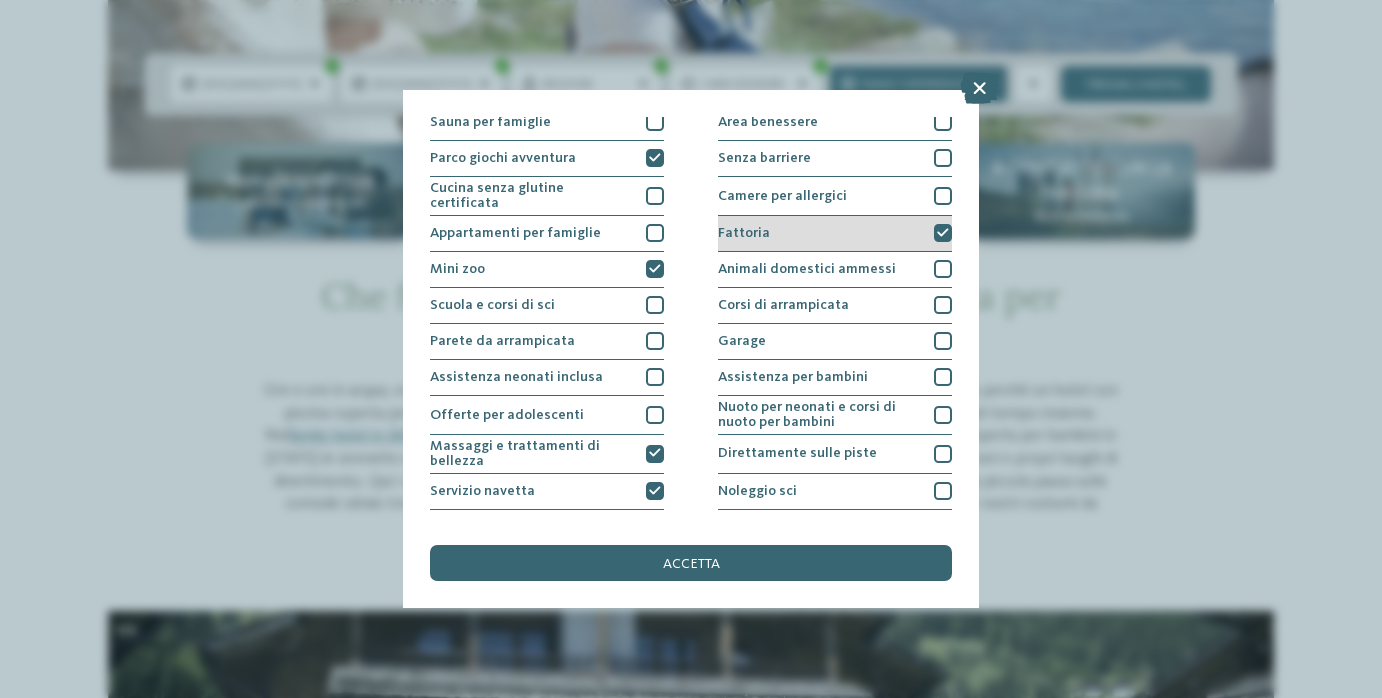 scroll, scrollTop: 128, scrollLeft: 0, axis: vertical 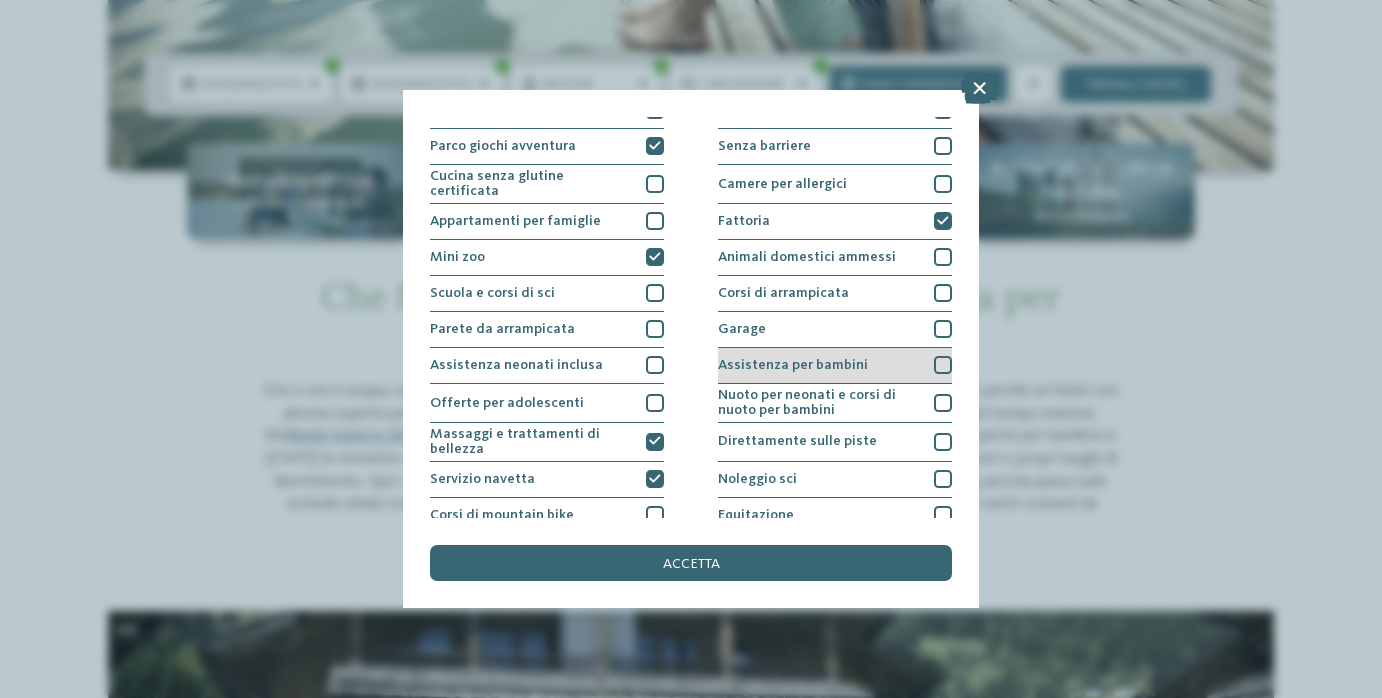 click at bounding box center (943, 365) 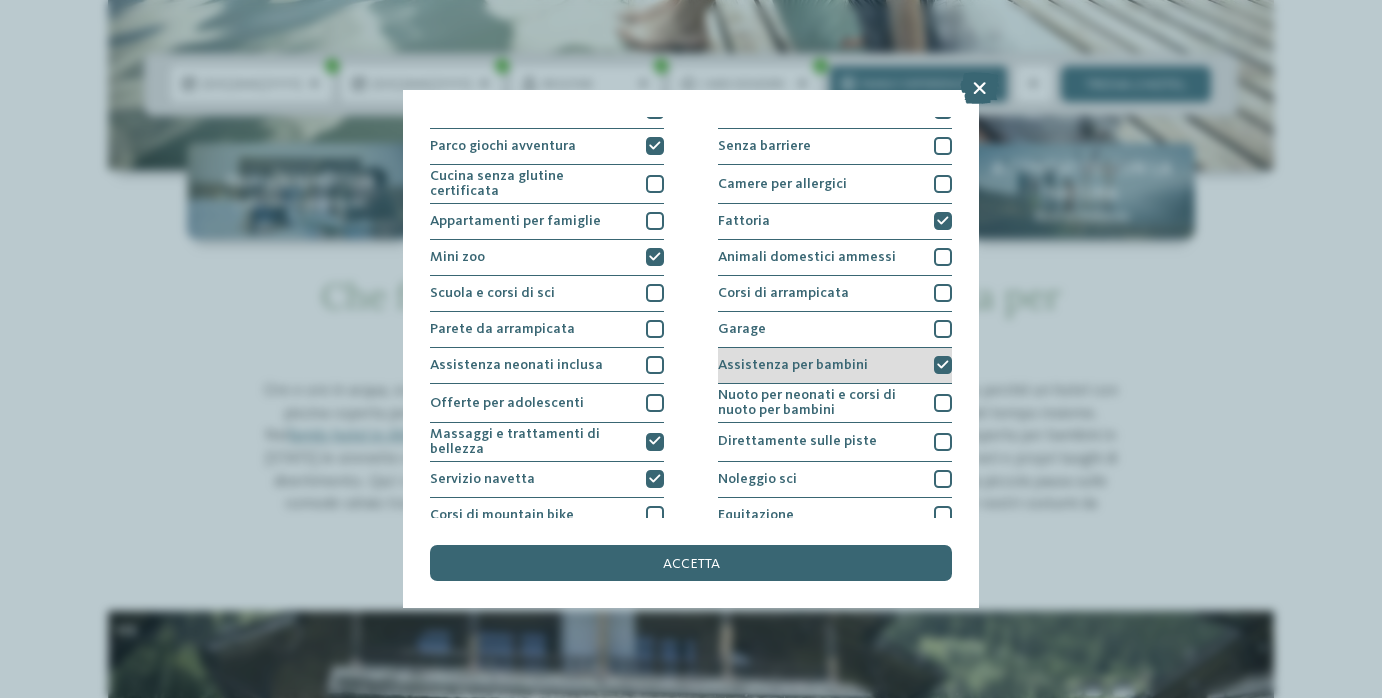 click at bounding box center (943, 365) 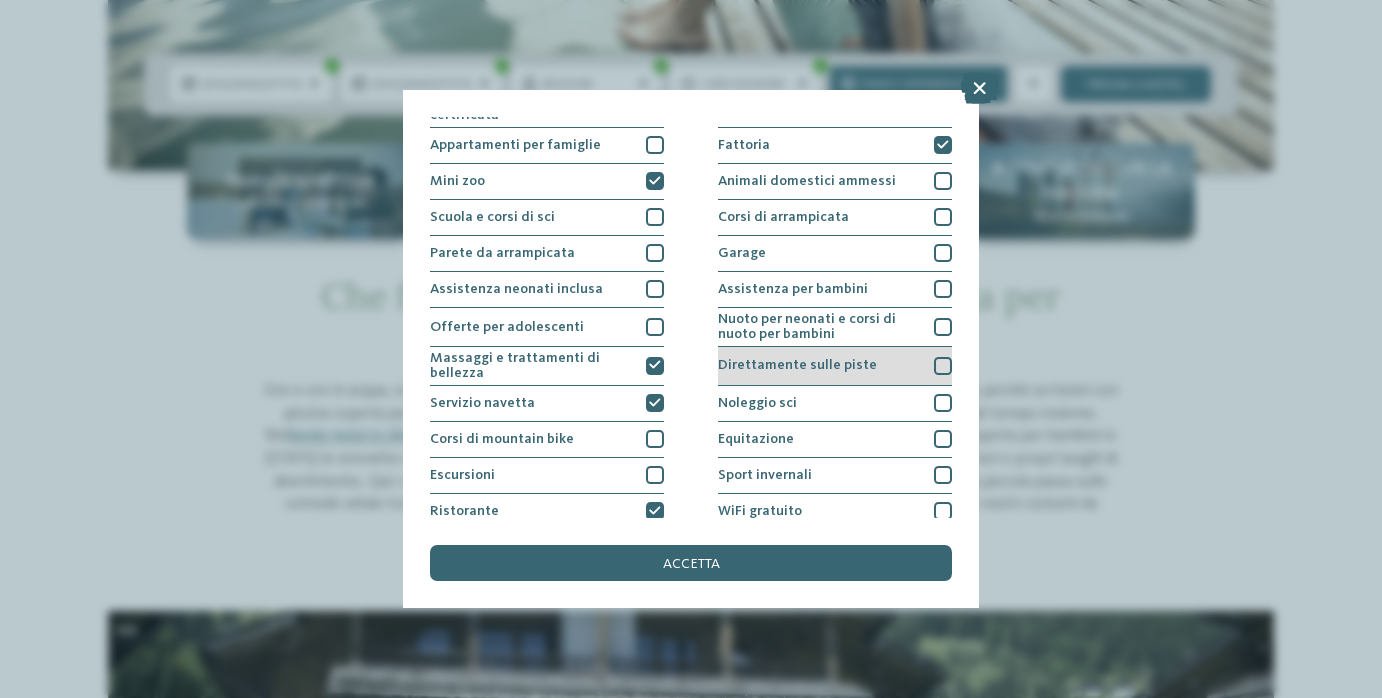 scroll, scrollTop: 249, scrollLeft: 0, axis: vertical 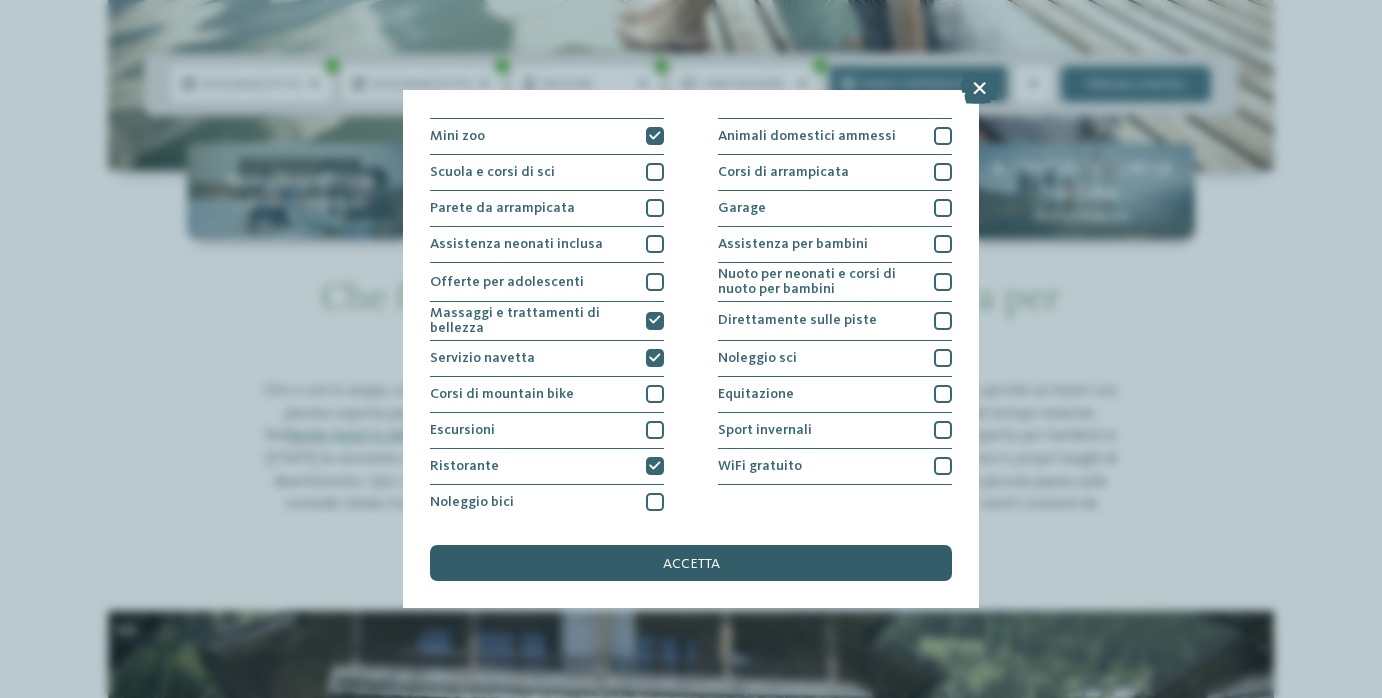 click on "accetta" at bounding box center (691, 563) 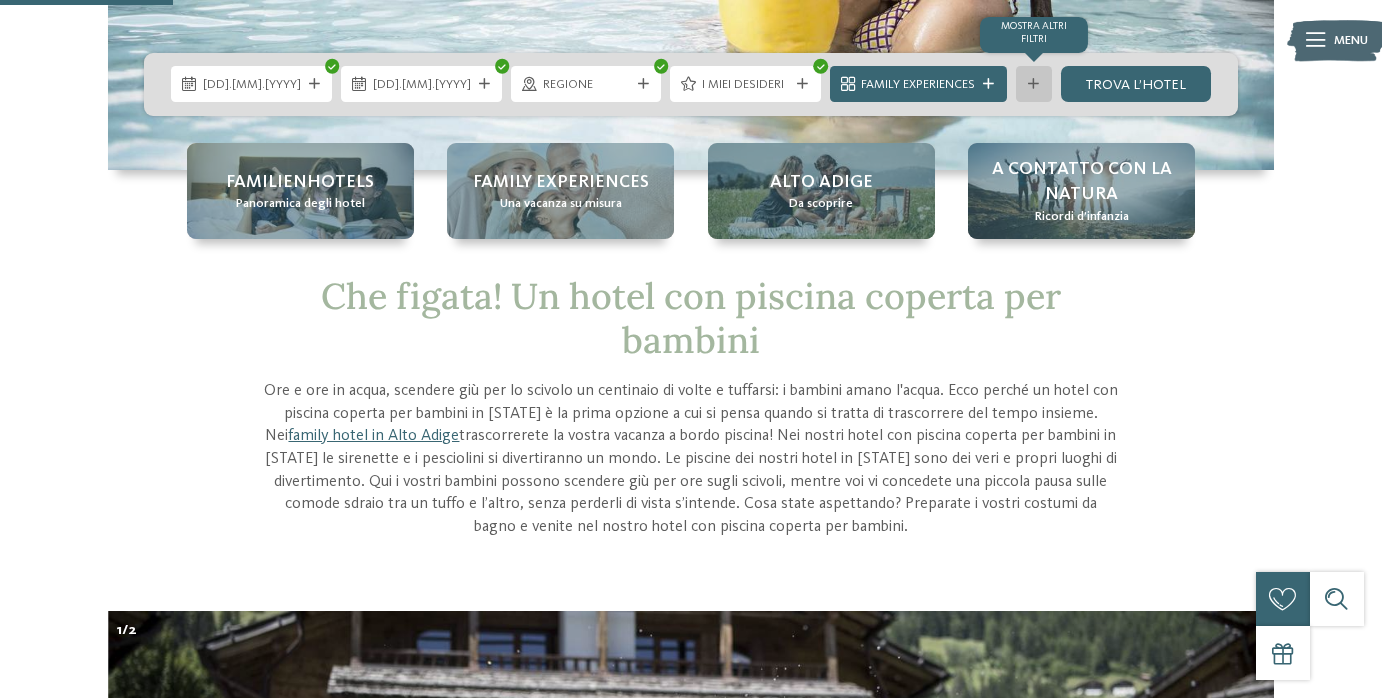 click at bounding box center [1033, 84] 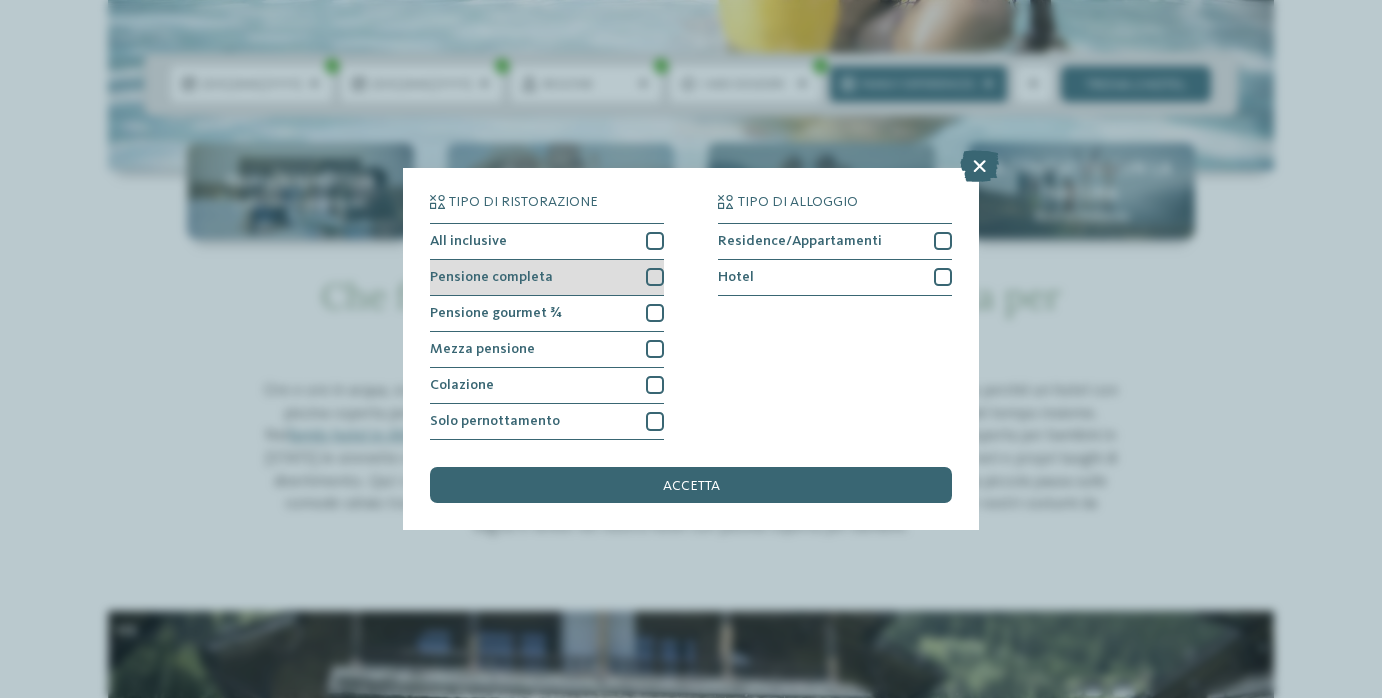 click at bounding box center [655, 277] 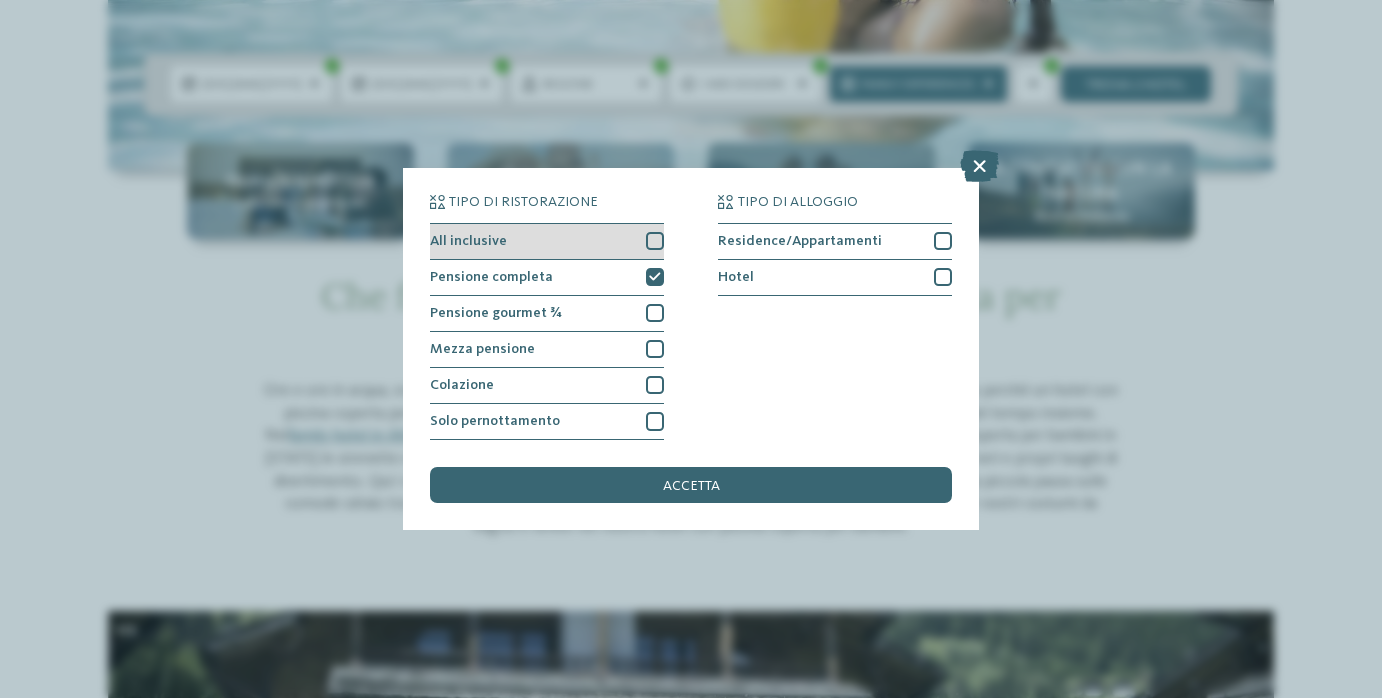 click at bounding box center (655, 241) 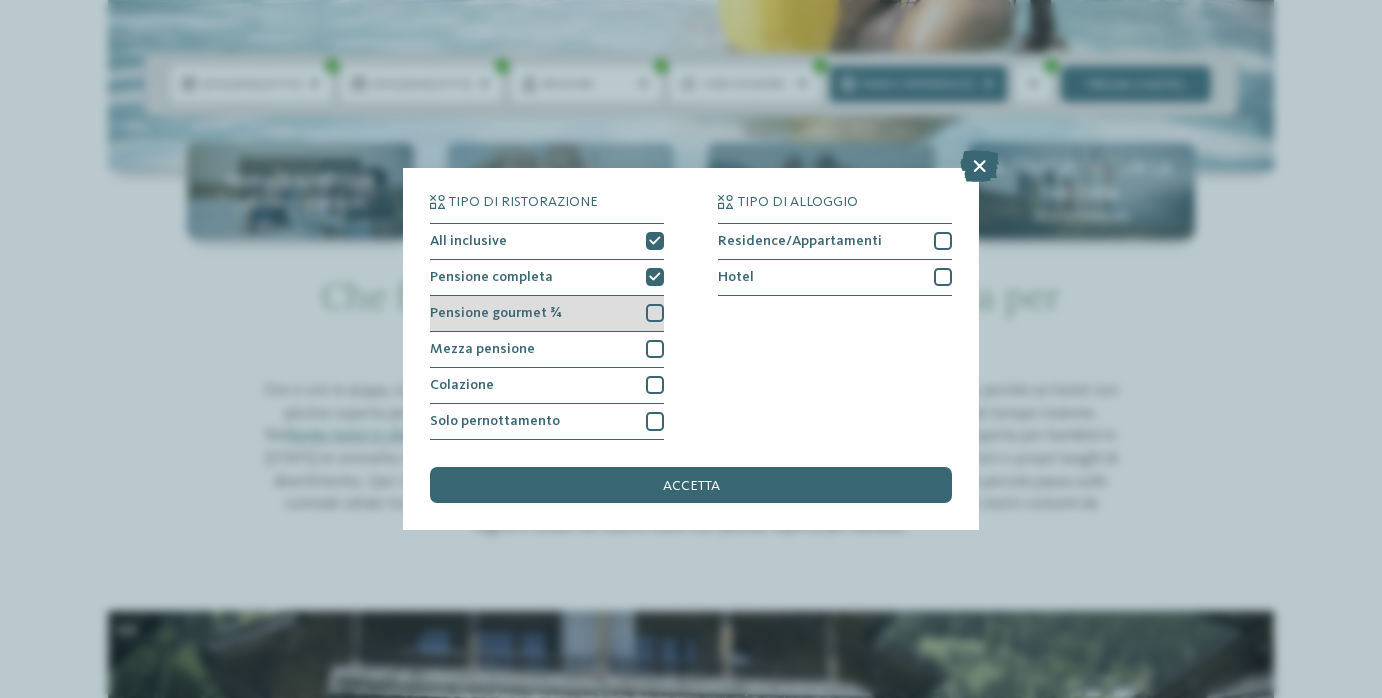 click at bounding box center (655, 313) 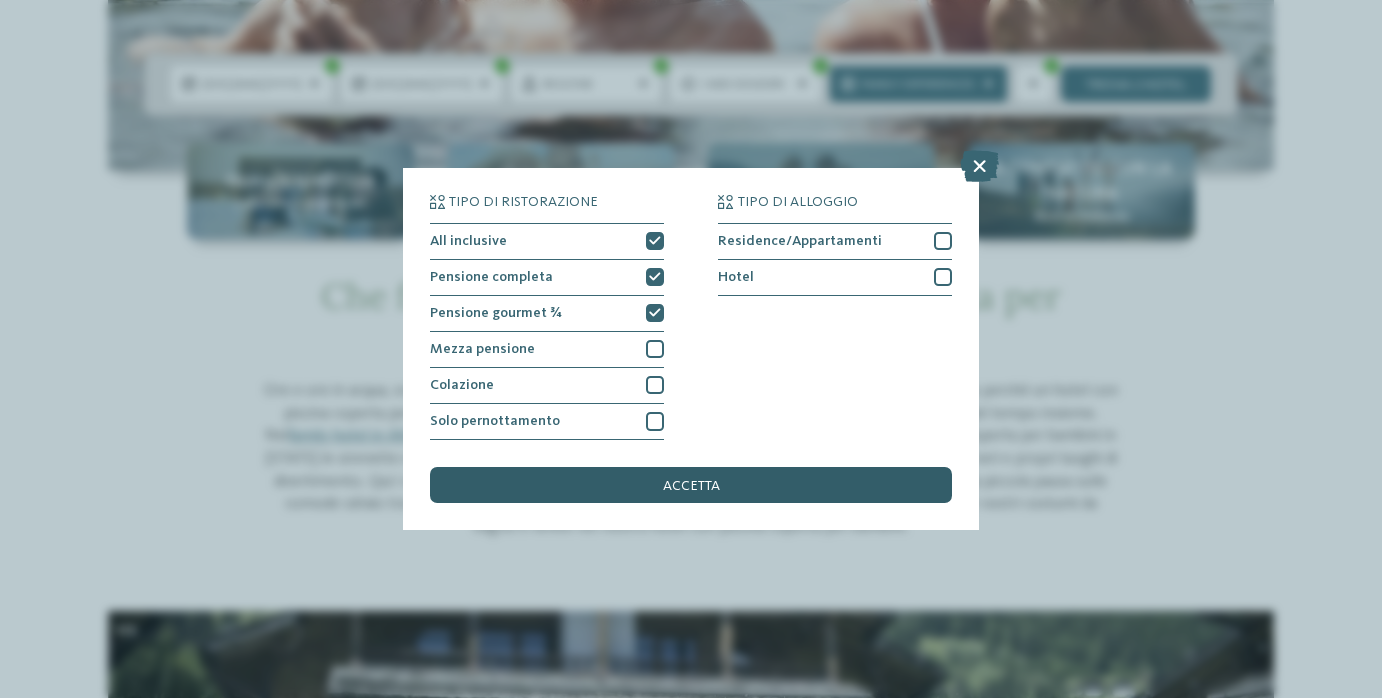 click on "accetta" at bounding box center [691, 486] 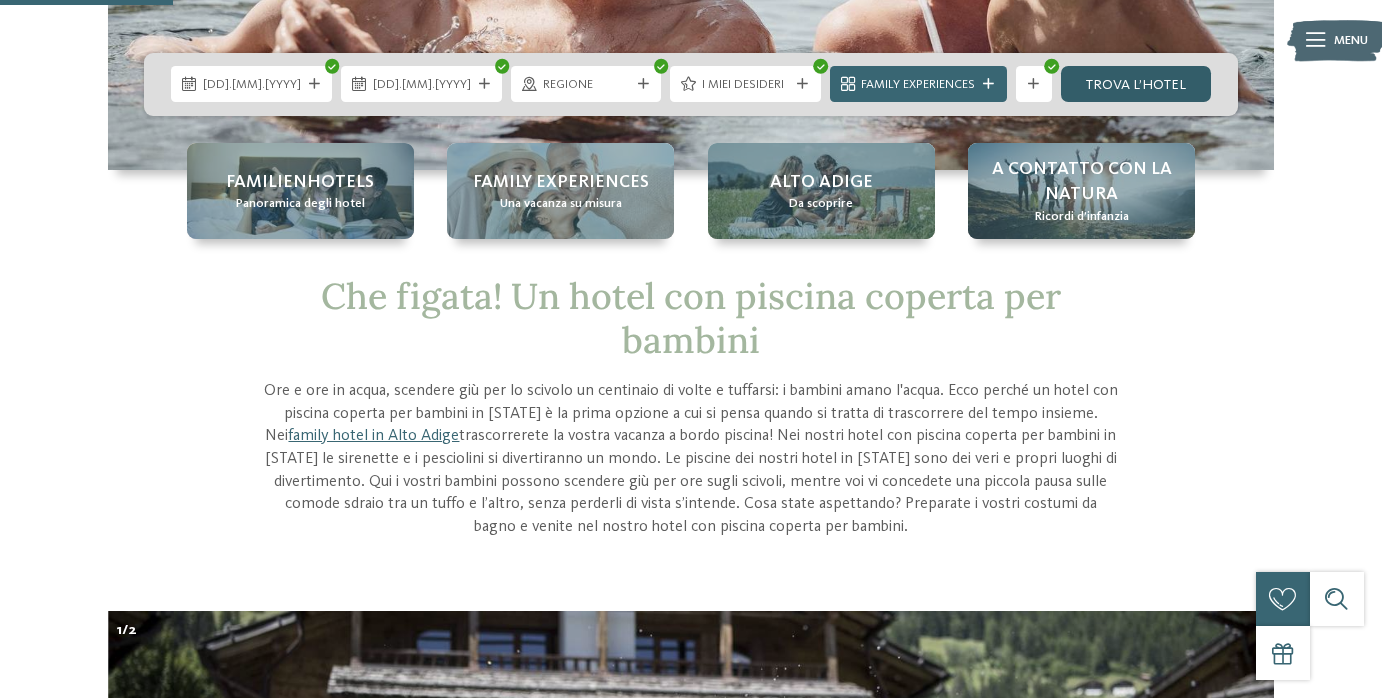 click on "trova l’hotel" at bounding box center [1136, 84] 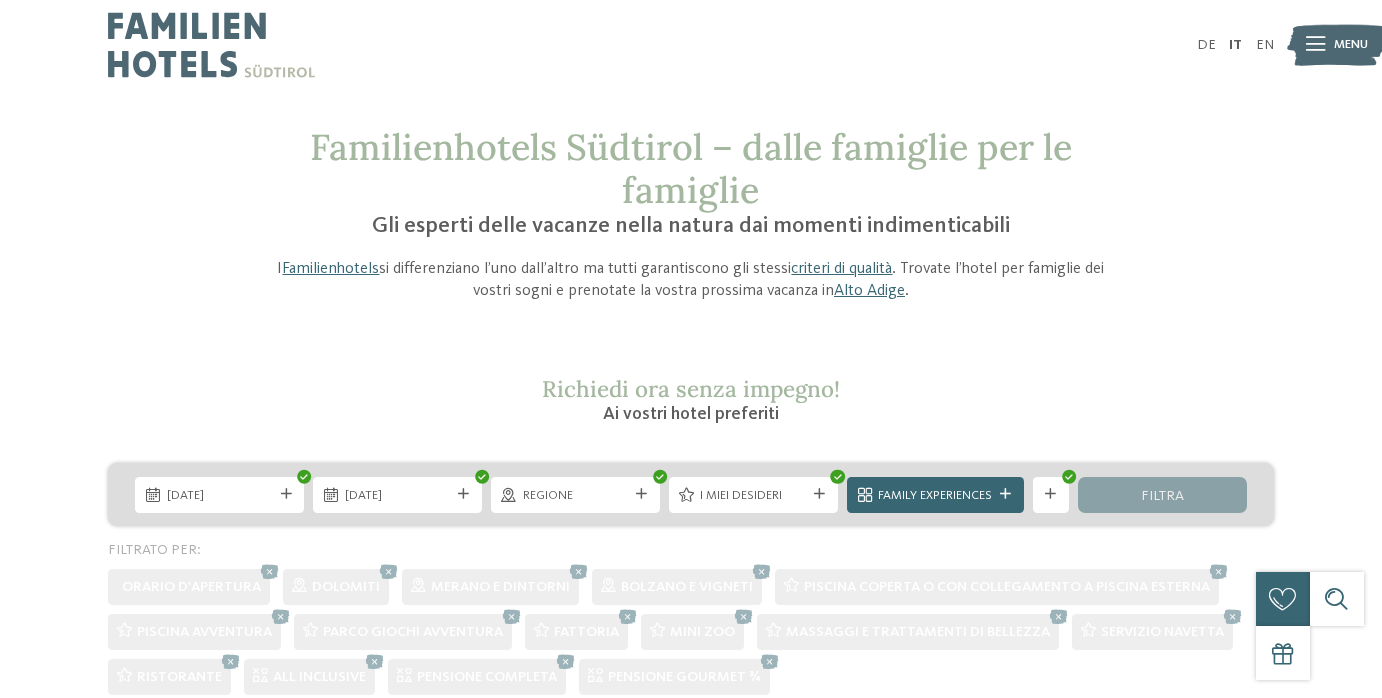 scroll, scrollTop: 0, scrollLeft: 0, axis: both 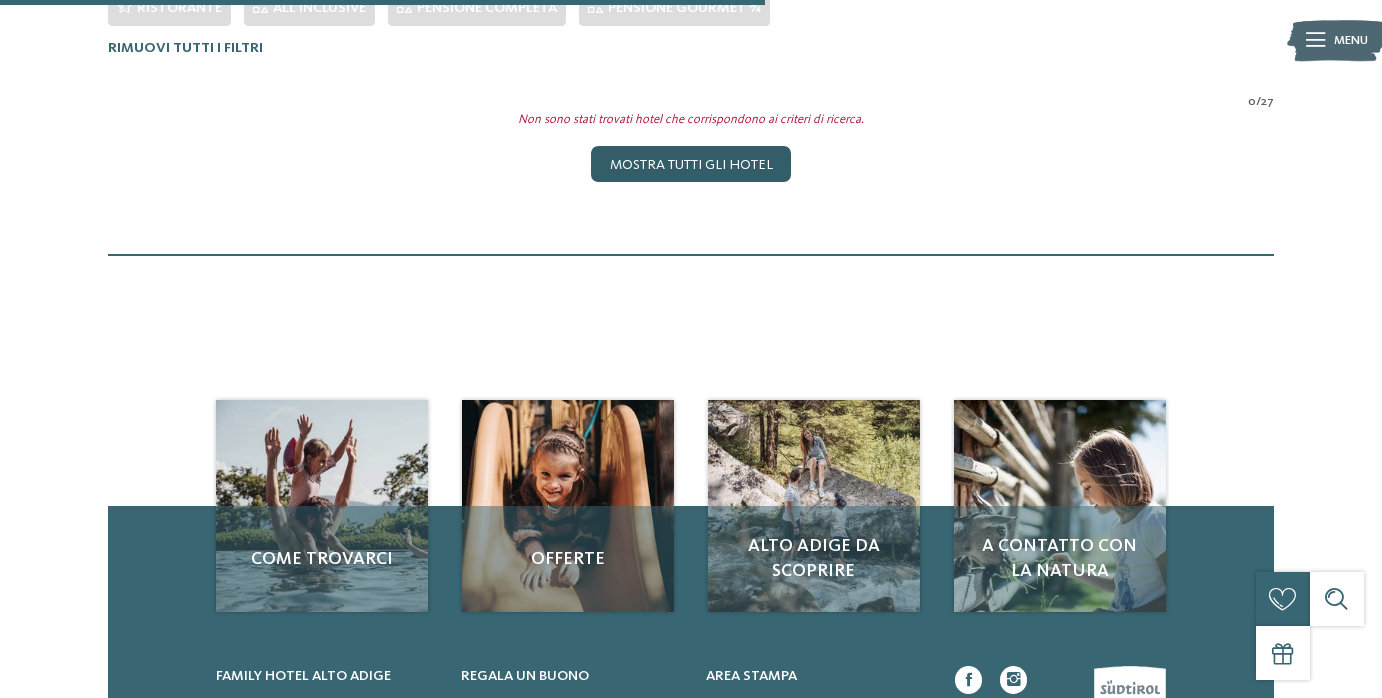 click on "Mostra tutti gli hotel" at bounding box center (690, 164) 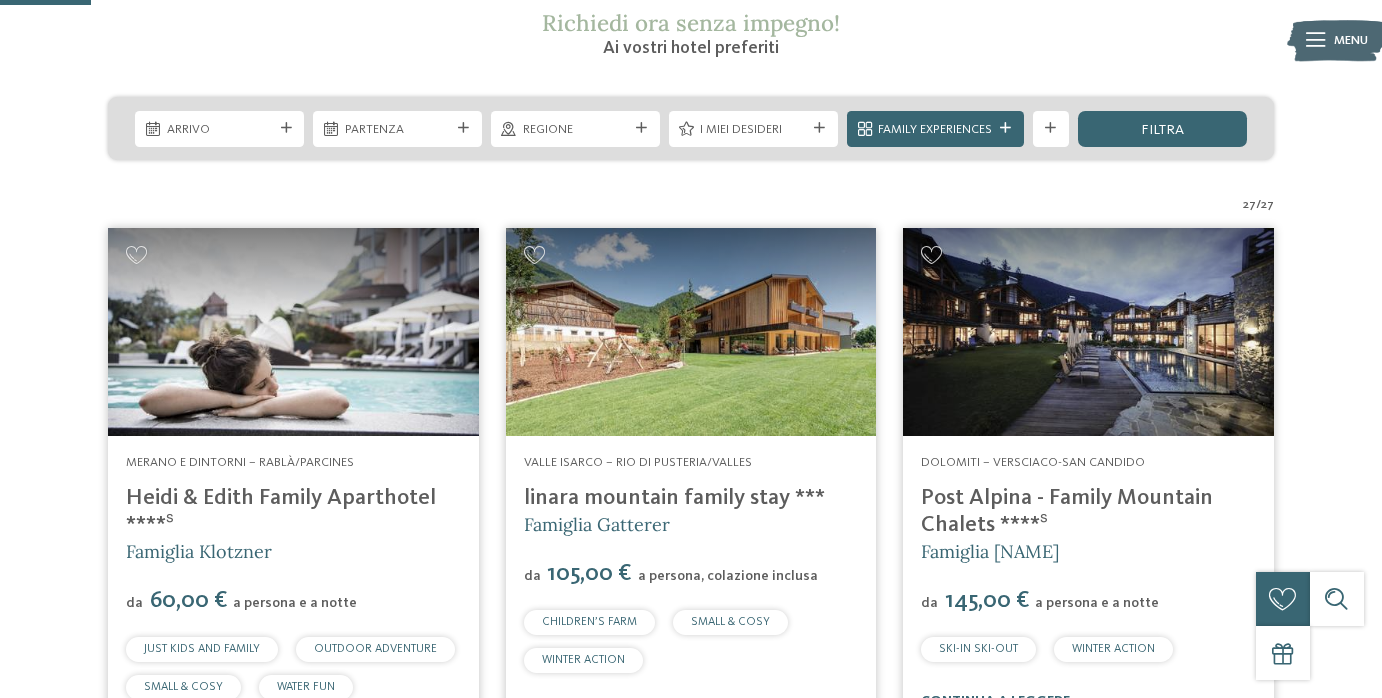 scroll, scrollTop: 324, scrollLeft: 0, axis: vertical 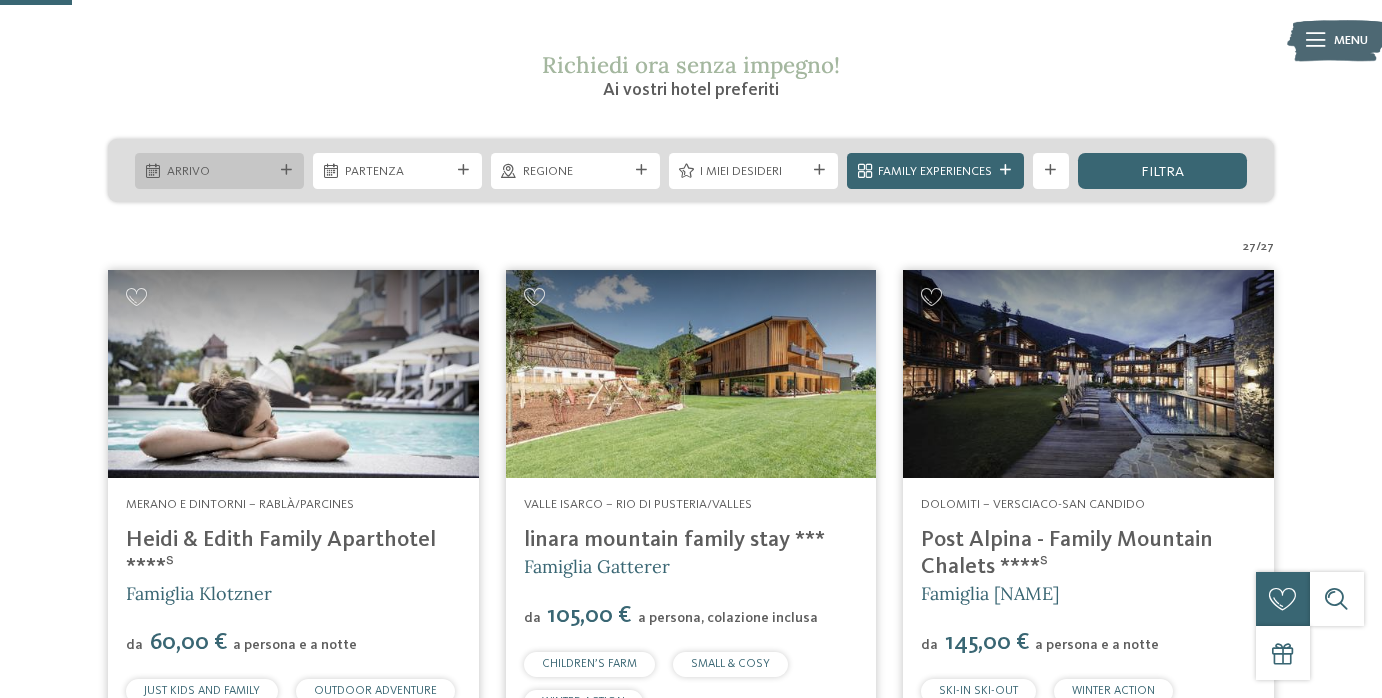click on "Arrivo" at bounding box center (220, 172) 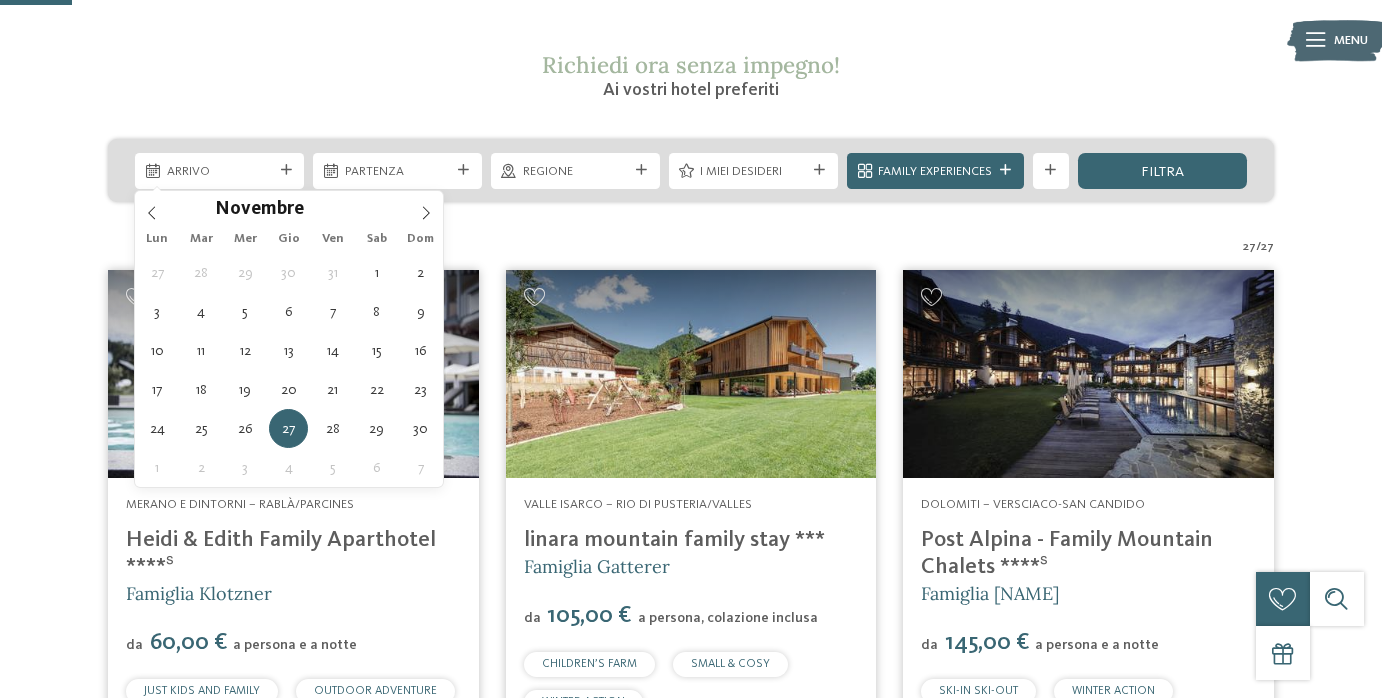 type on "[DD].[MM].[YYYY]" 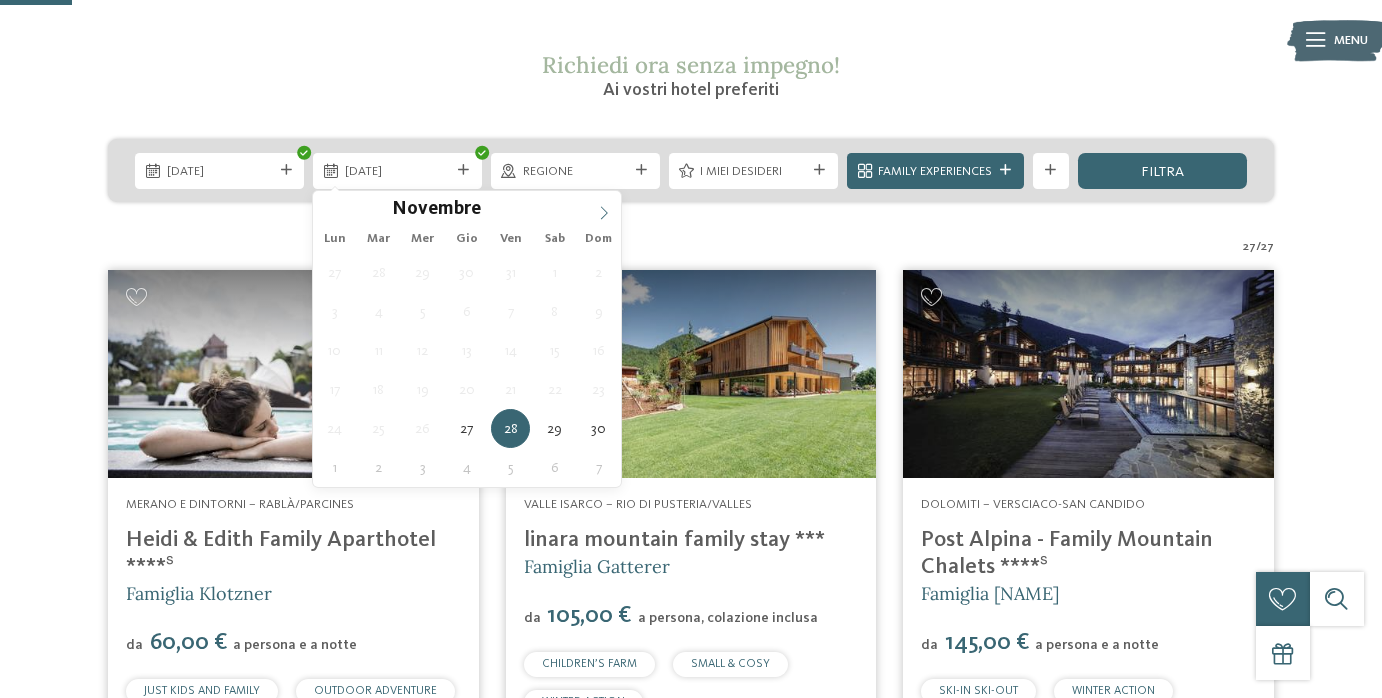 click 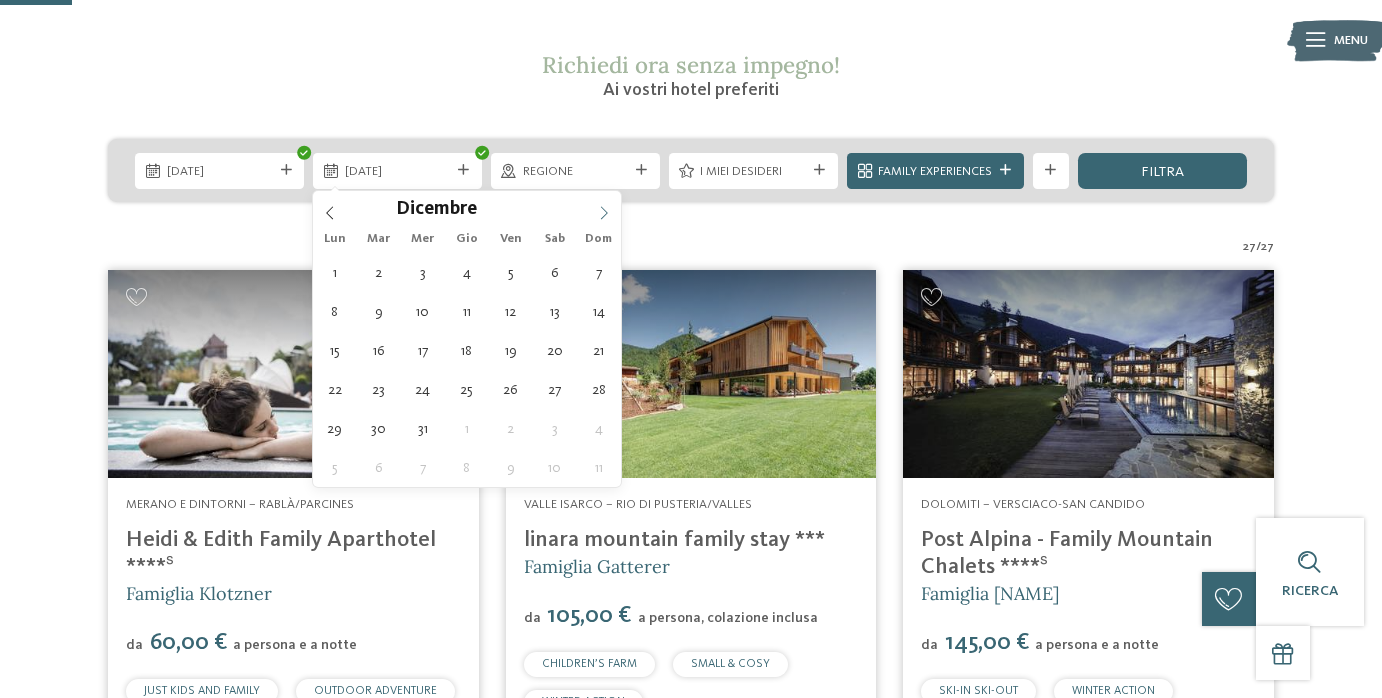 click 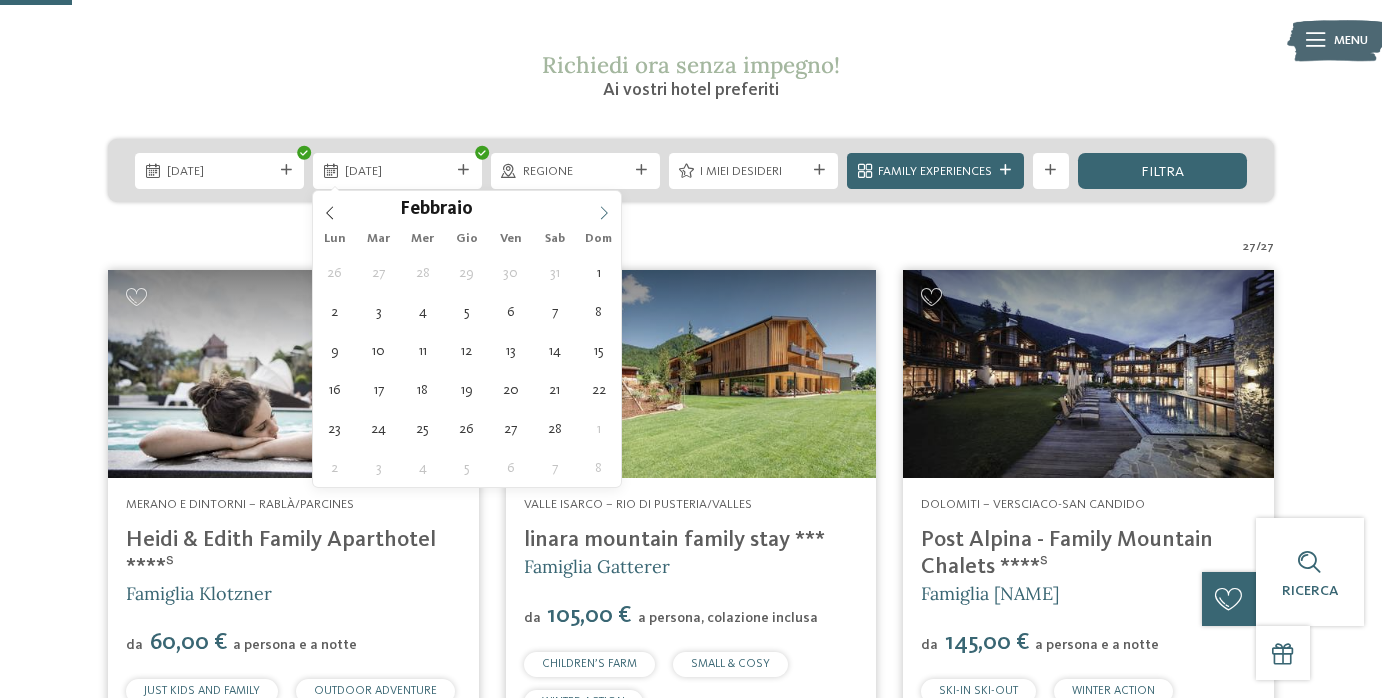 click 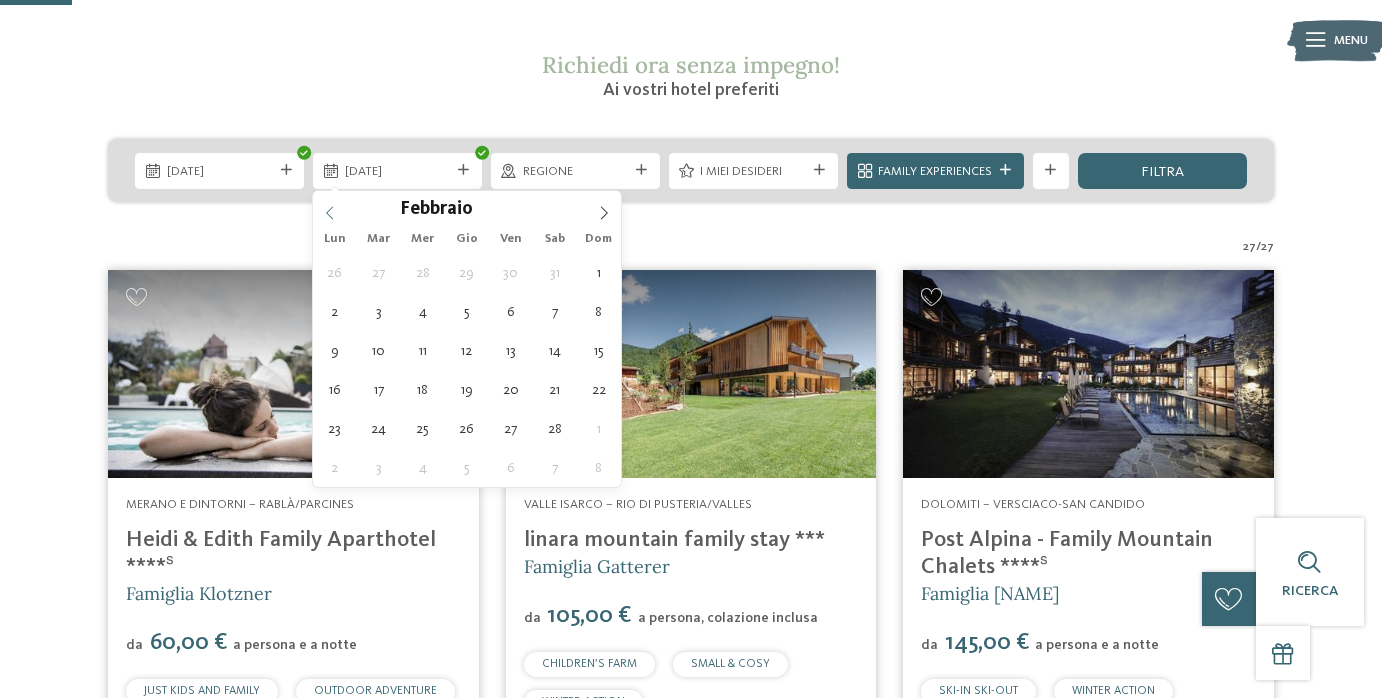 click 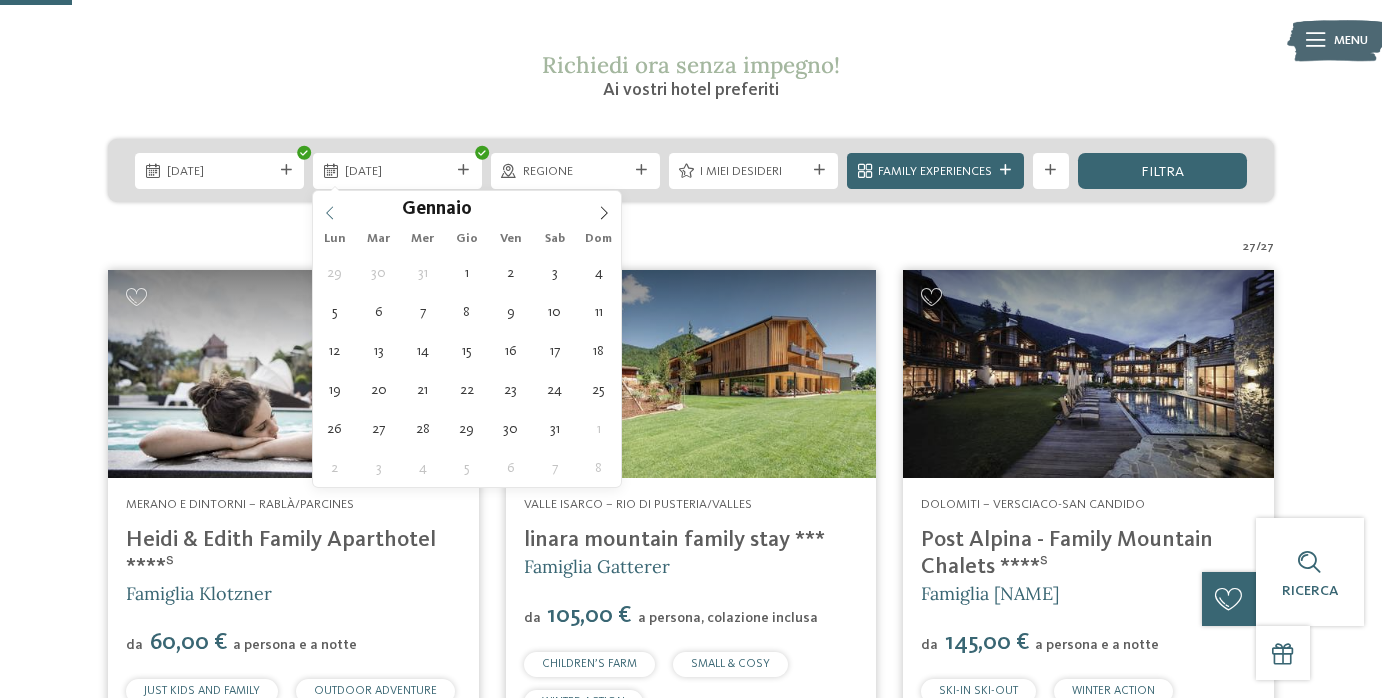 type on "****" 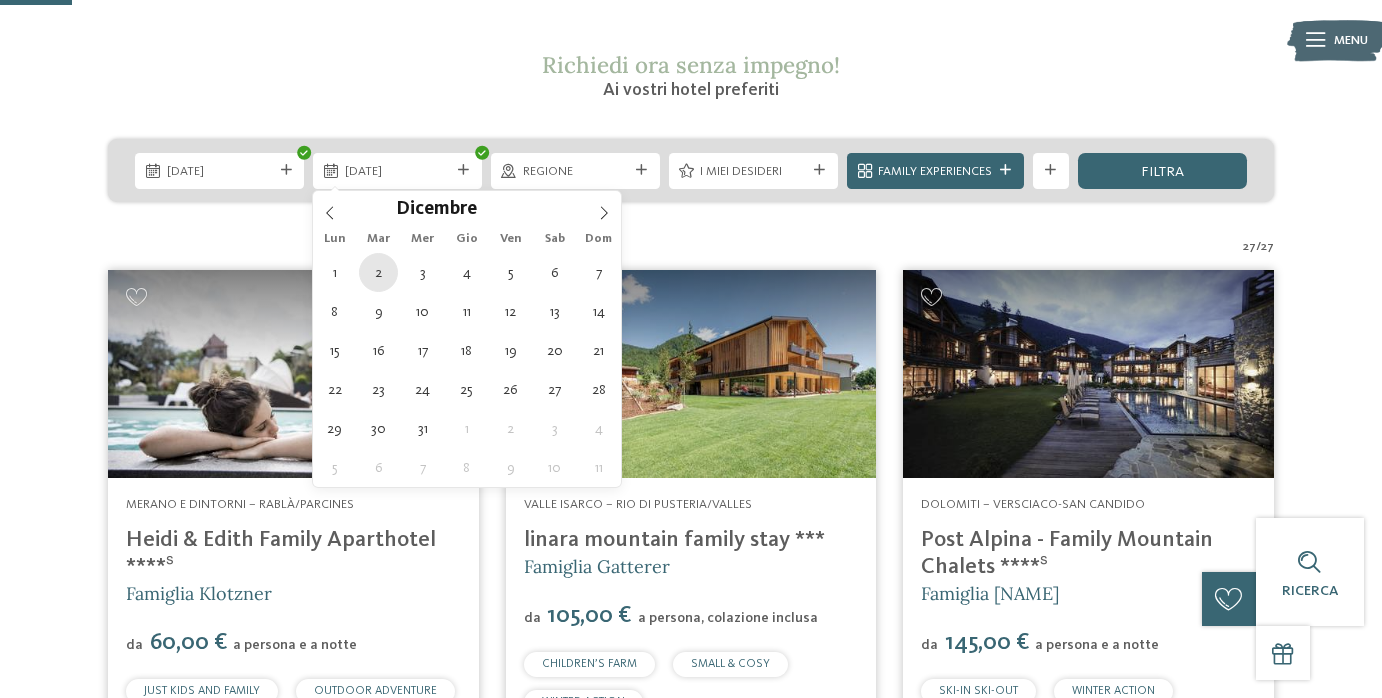 type on "[DD].[MM].[YYYY]" 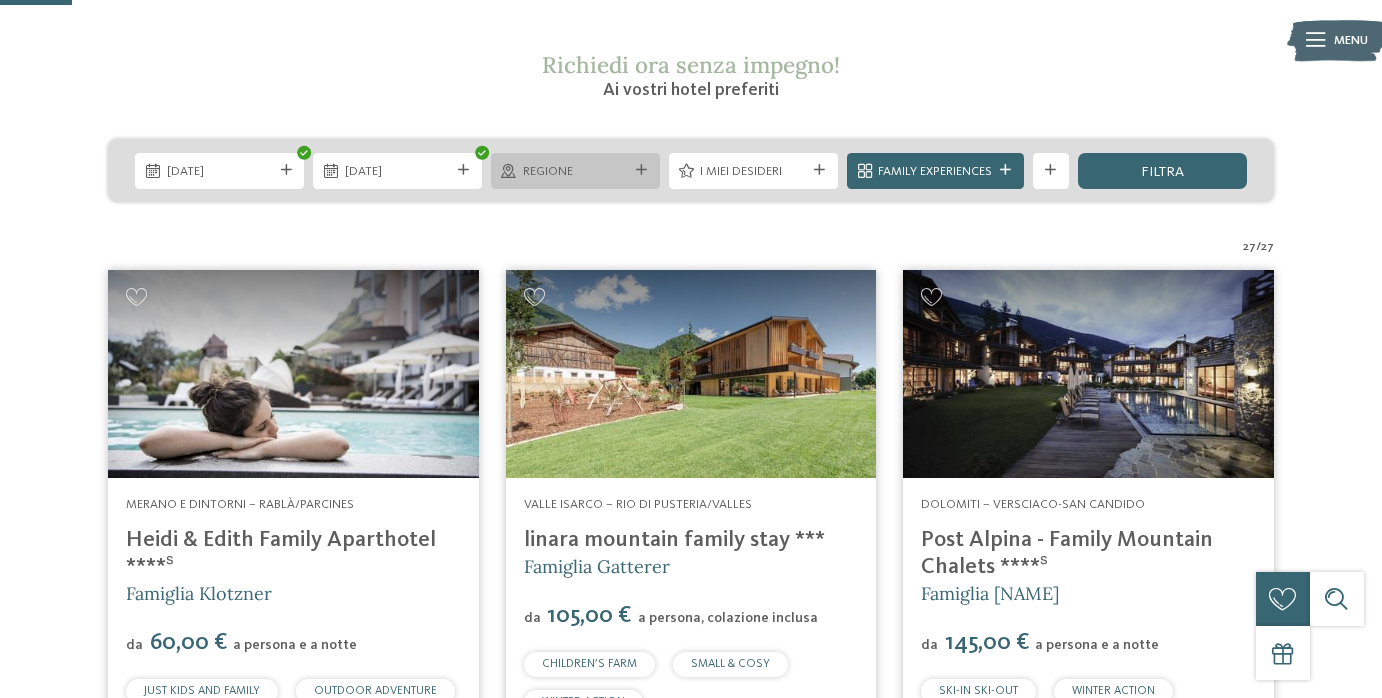 click on "Regione" at bounding box center [576, 172] 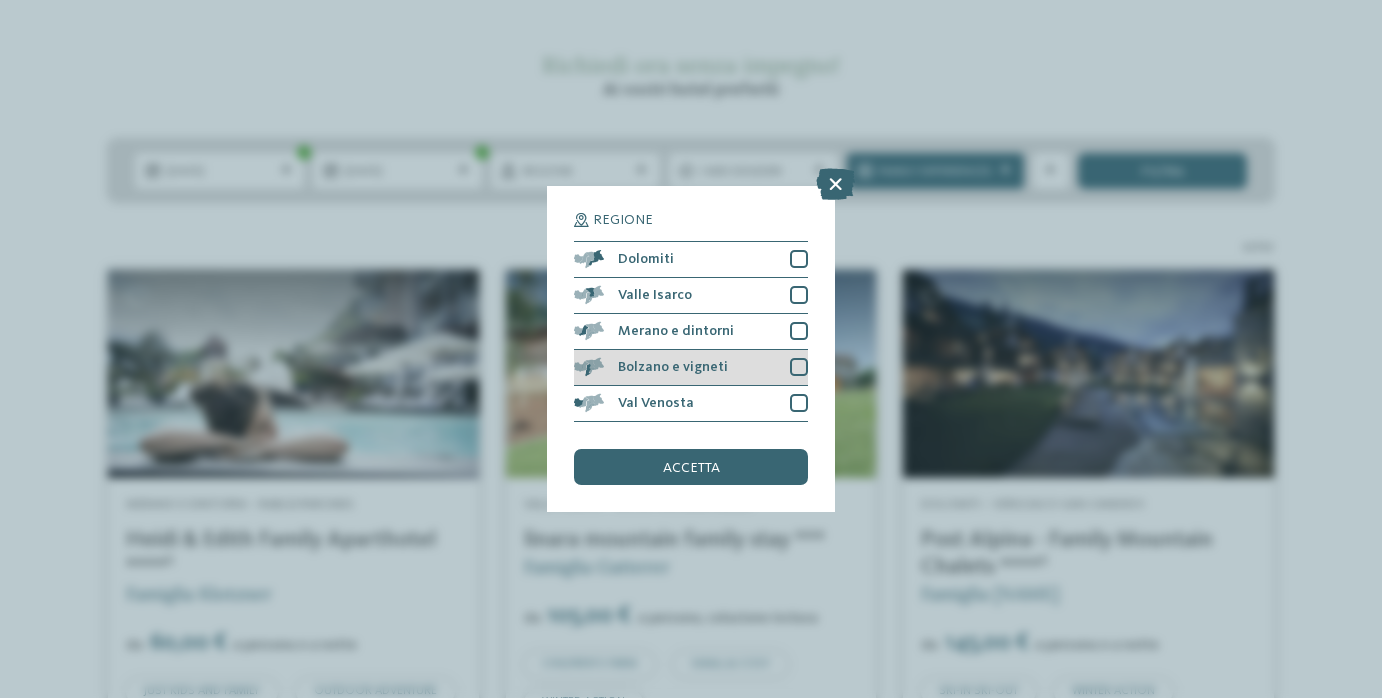 click on "Bolzano e vigneti" at bounding box center [673, 367] 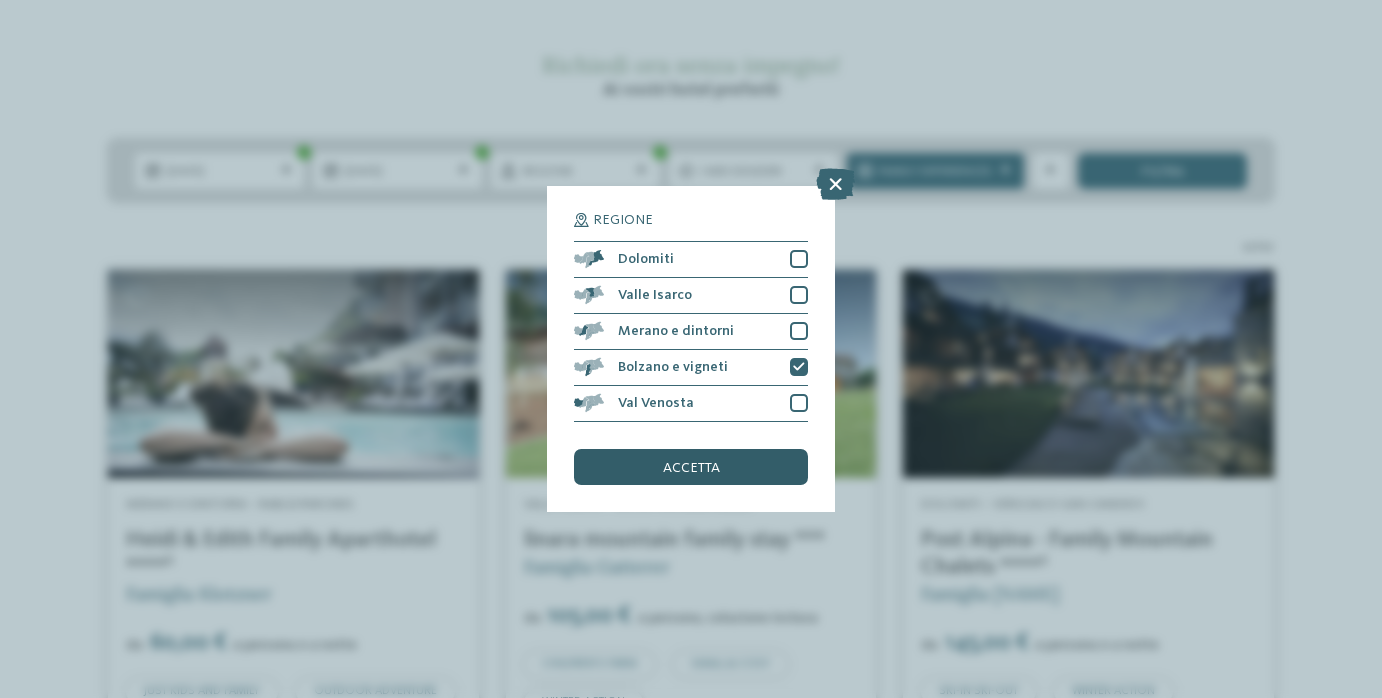 click on "accetta" at bounding box center [691, 468] 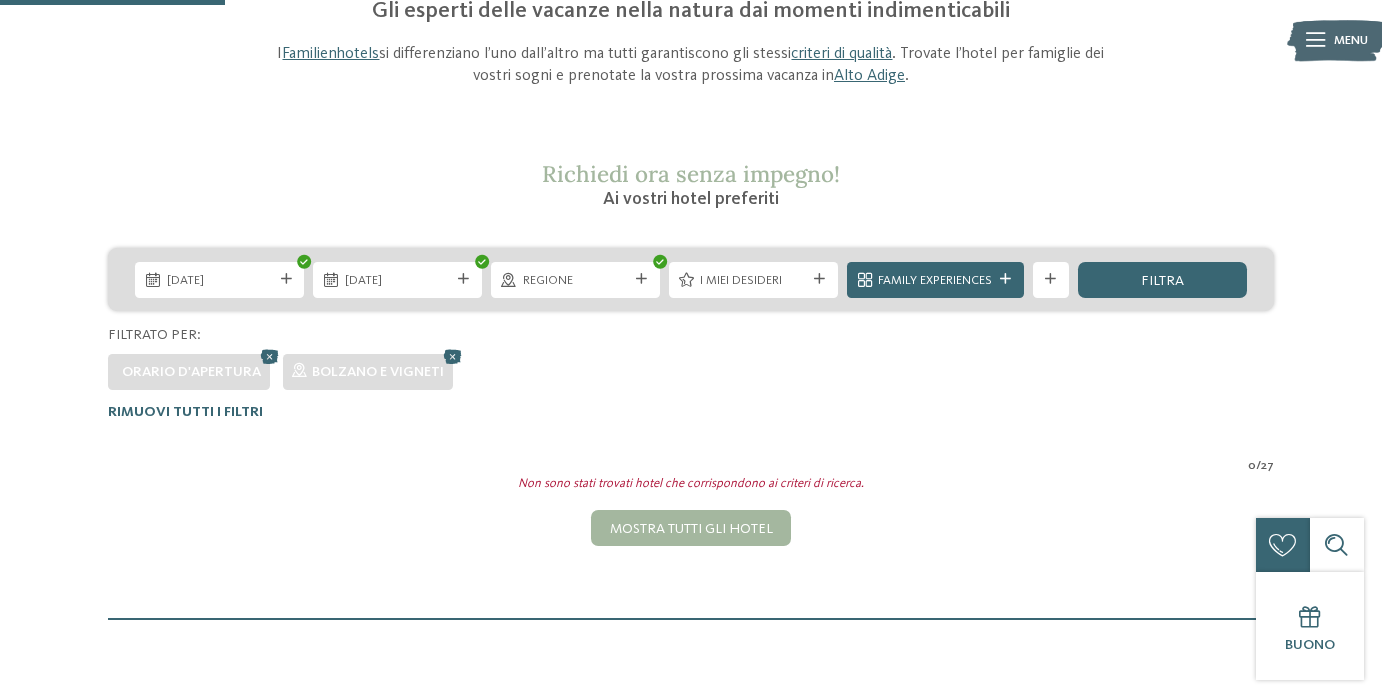 scroll, scrollTop: 182, scrollLeft: 0, axis: vertical 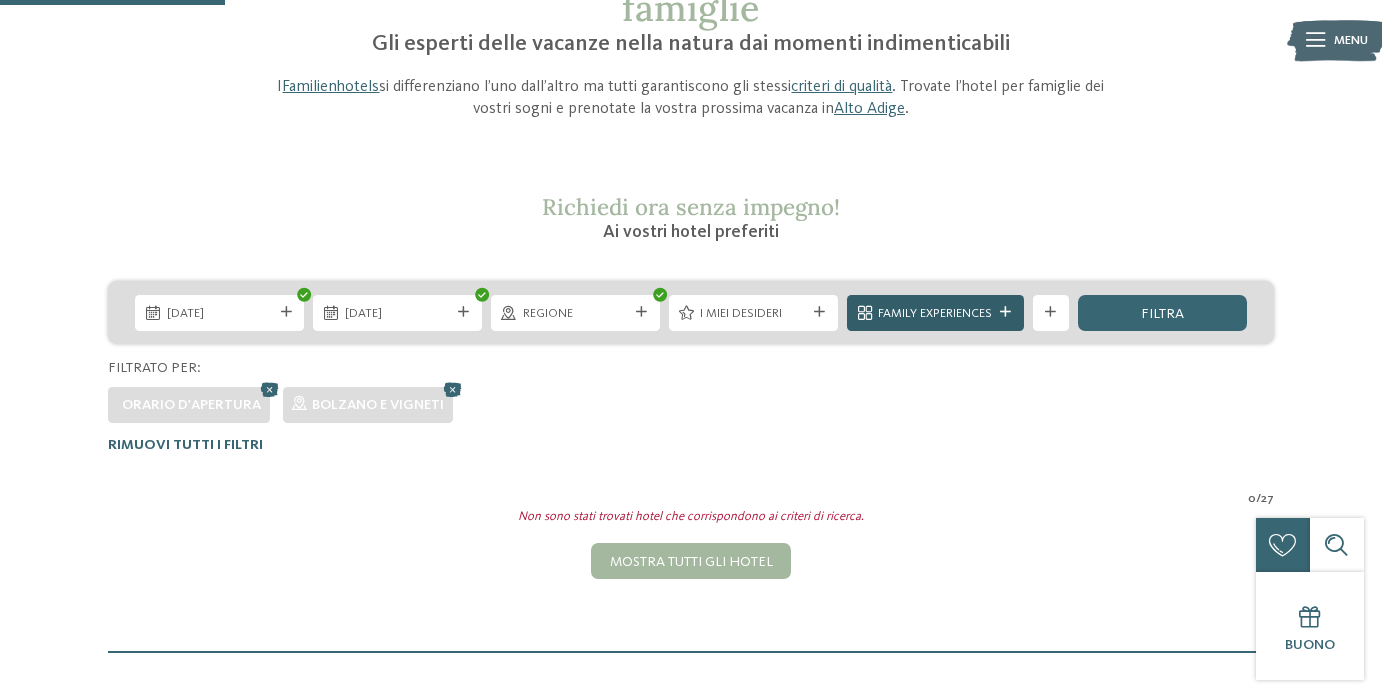 click on "Family Experiences" at bounding box center (935, 314) 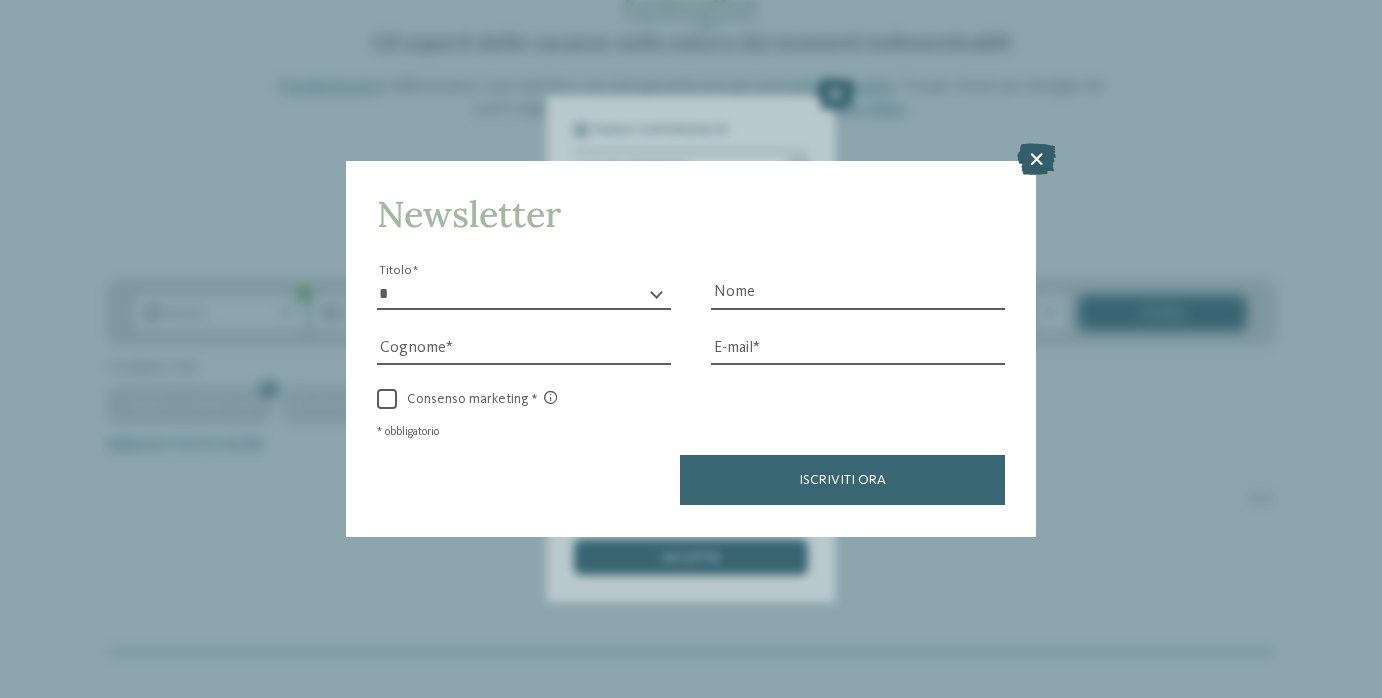 click at bounding box center [1036, 160] 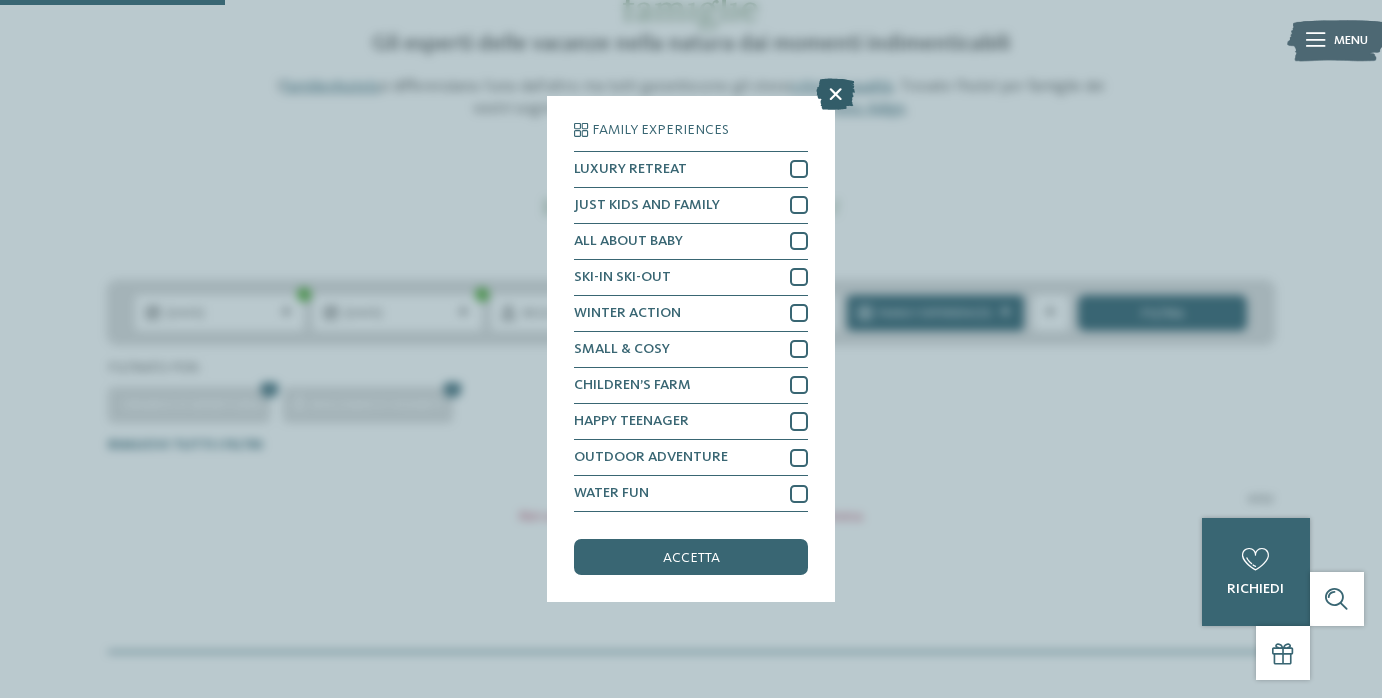 click at bounding box center [835, 94] 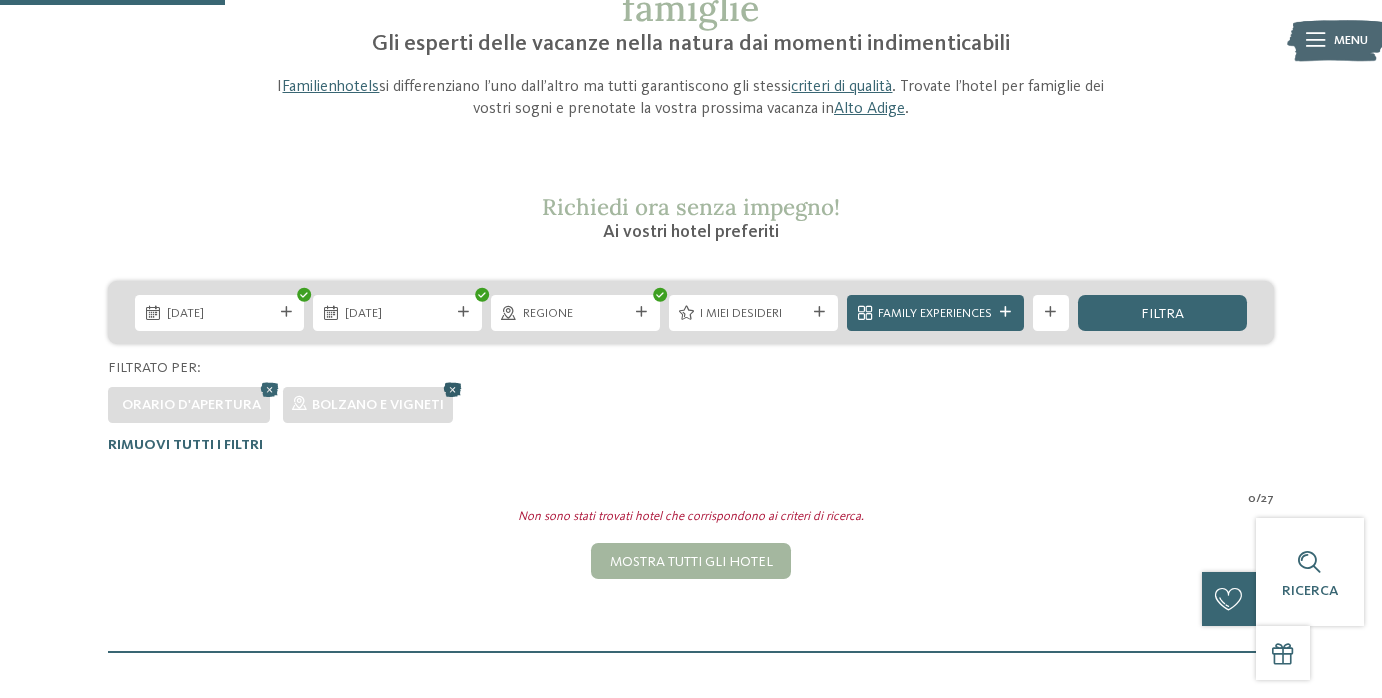 click at bounding box center [452, 389] 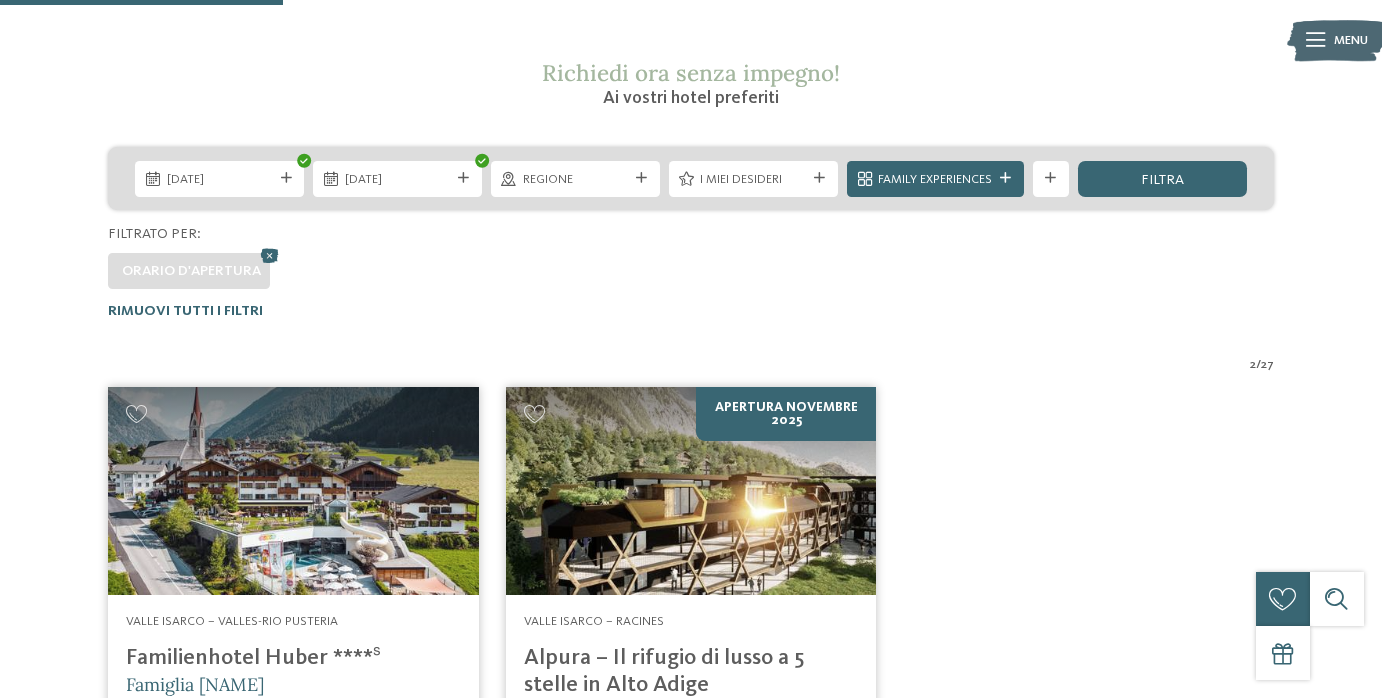scroll, scrollTop: 247, scrollLeft: 0, axis: vertical 